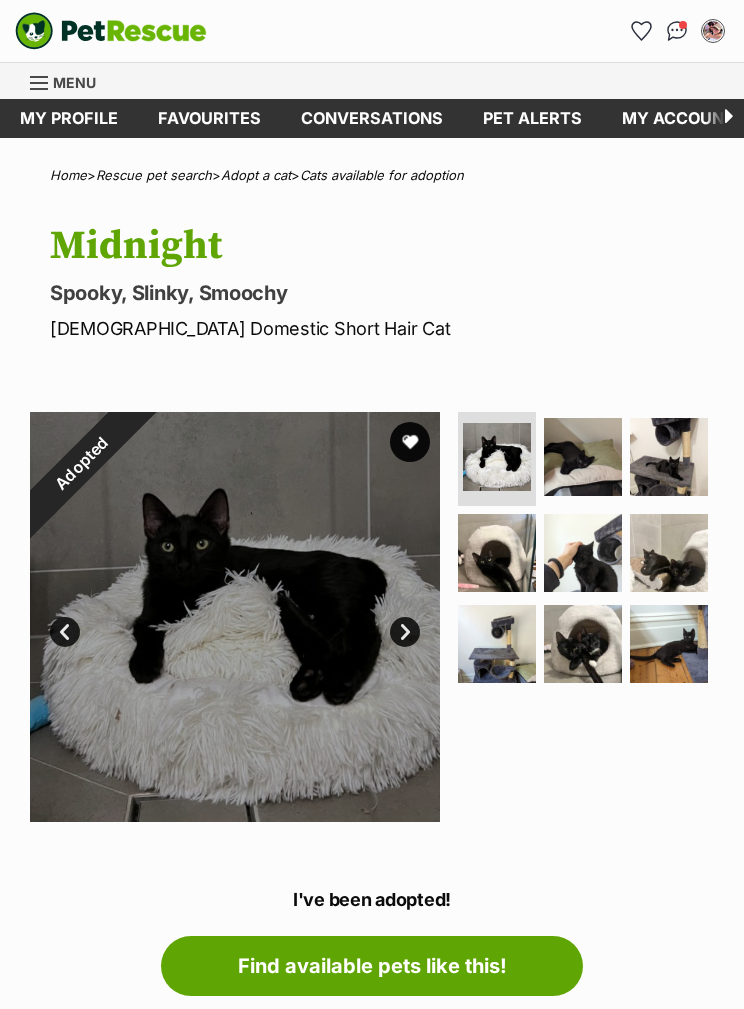 scroll, scrollTop: 0, scrollLeft: 0, axis: both 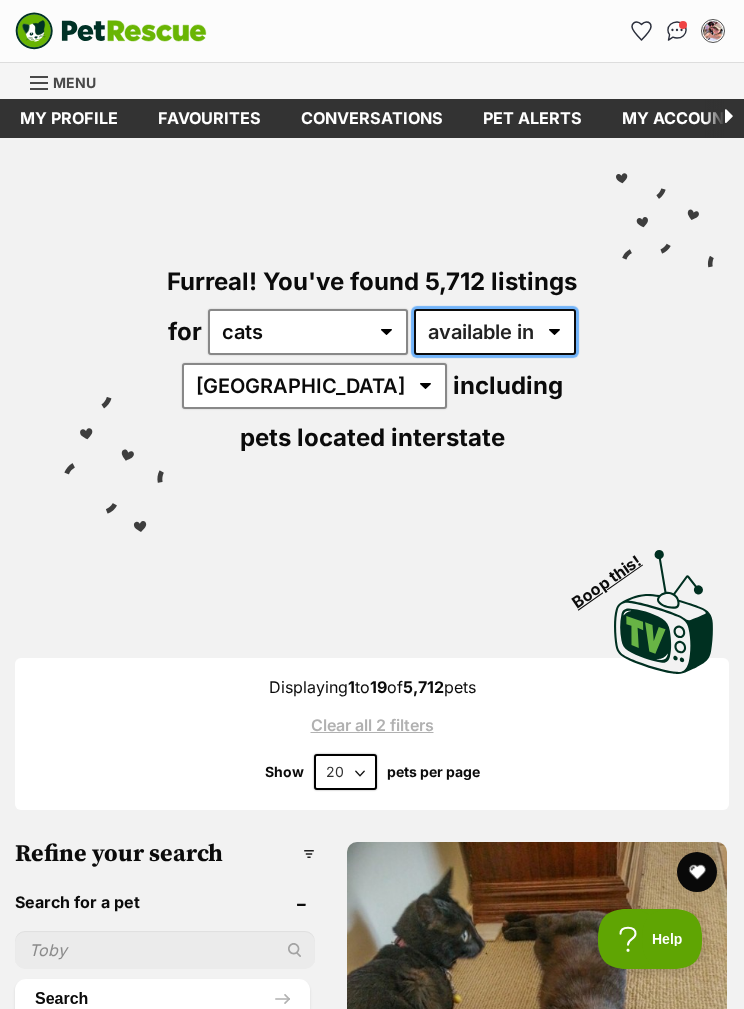 click on "available in
located in" at bounding box center [495, 332] 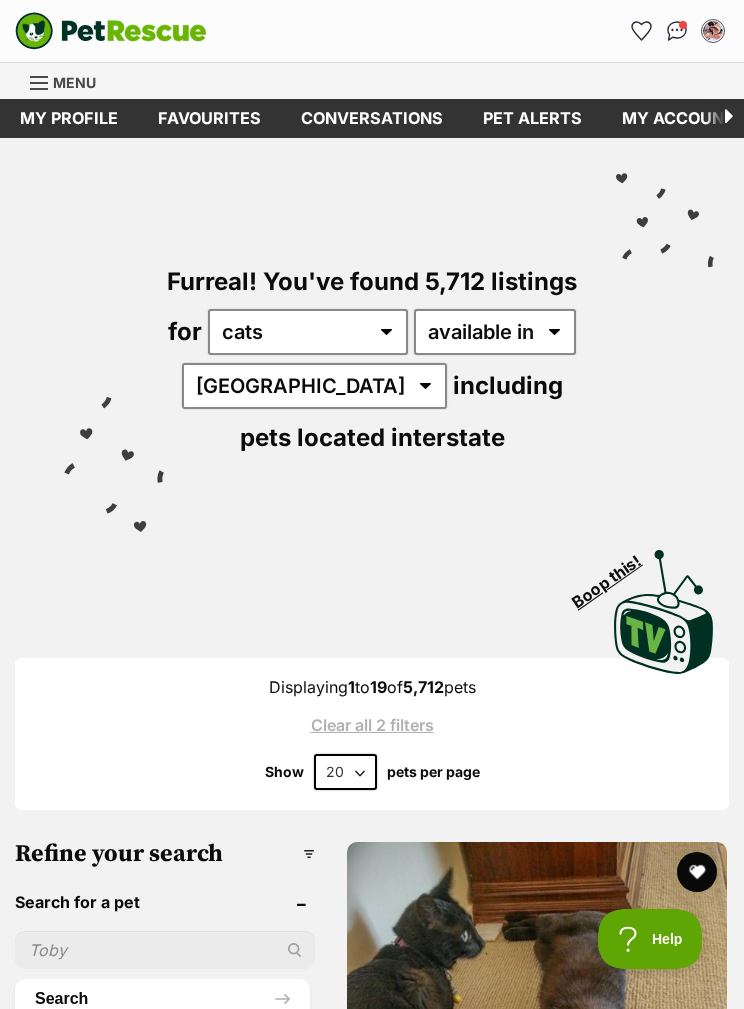 click on "Australia
ACT
NSW
NT
QLD
SA
TAS
VIC
WA" at bounding box center (314, 386) 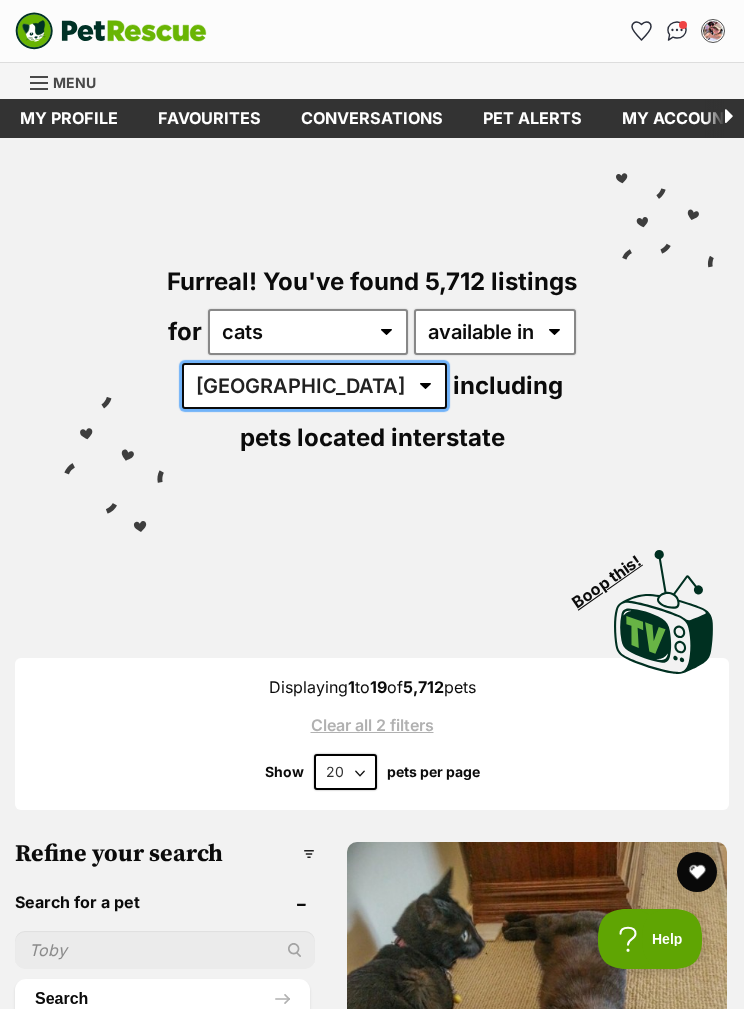 scroll, scrollTop: 0, scrollLeft: 0, axis: both 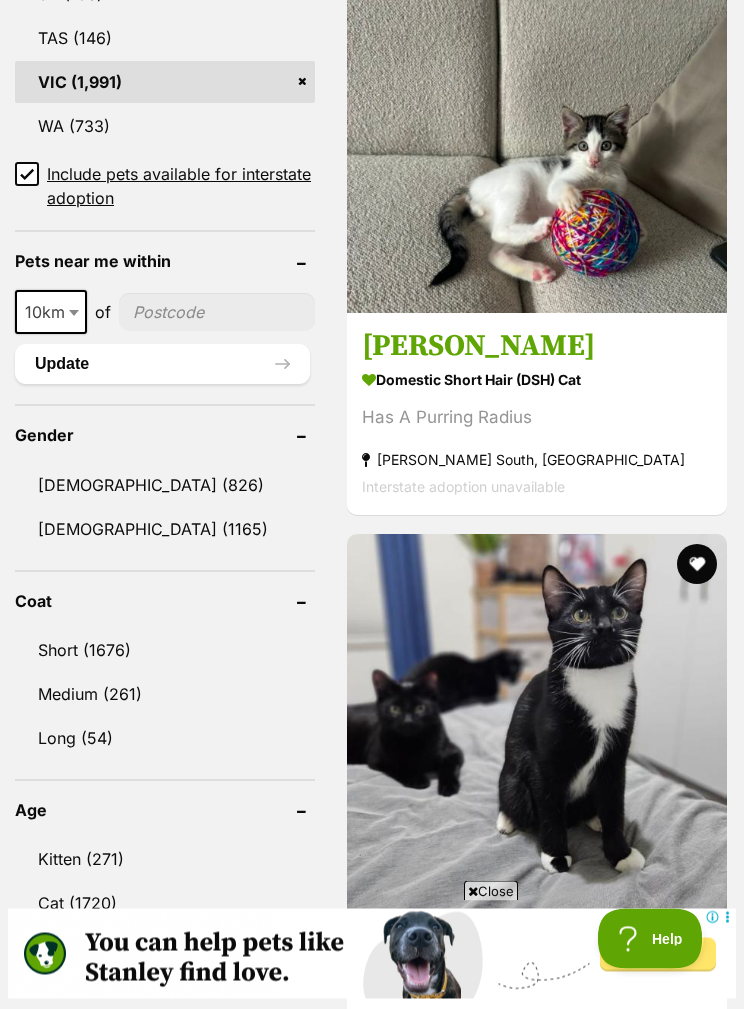 click at bounding box center (217, 313) 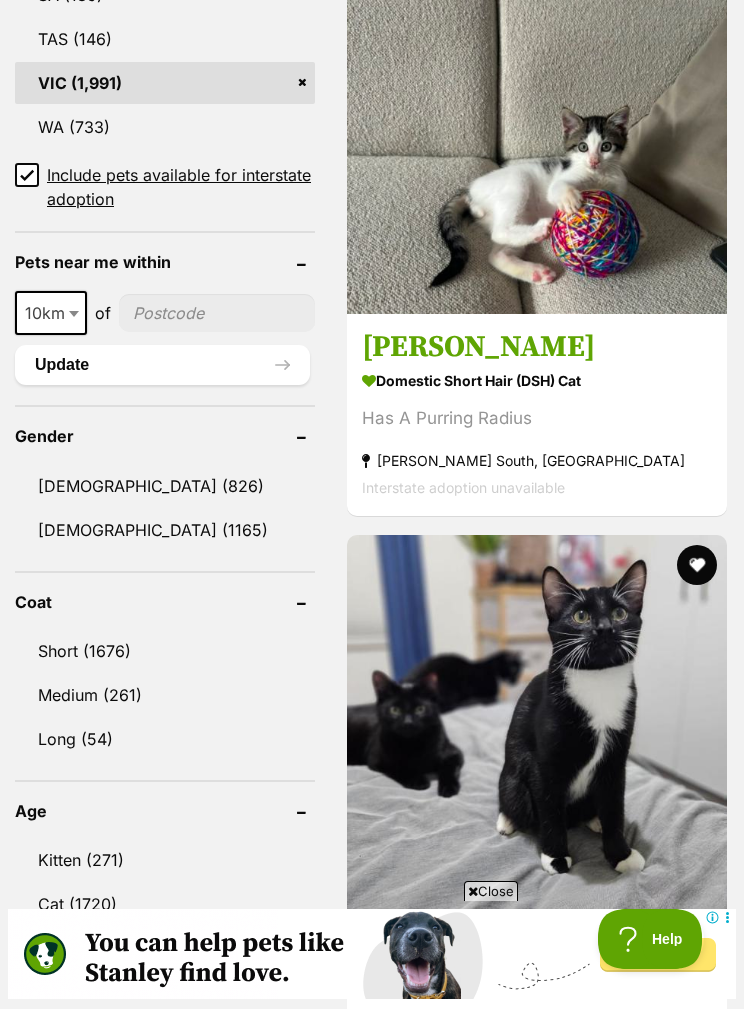 scroll, scrollTop: 0, scrollLeft: 0, axis: both 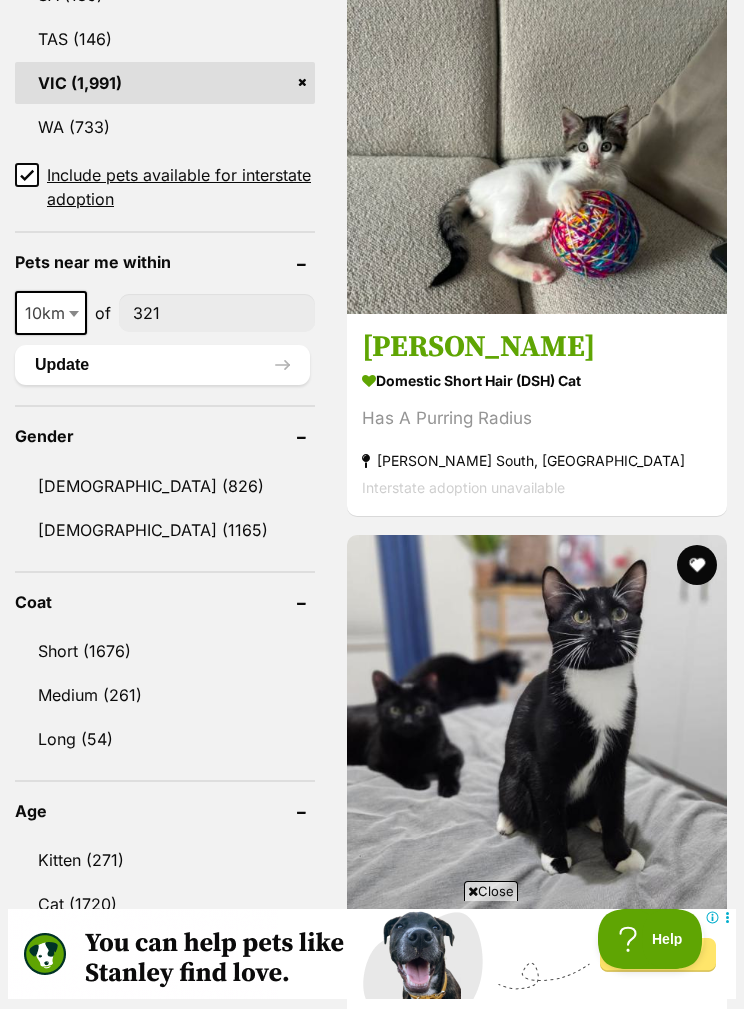 type on "3218" 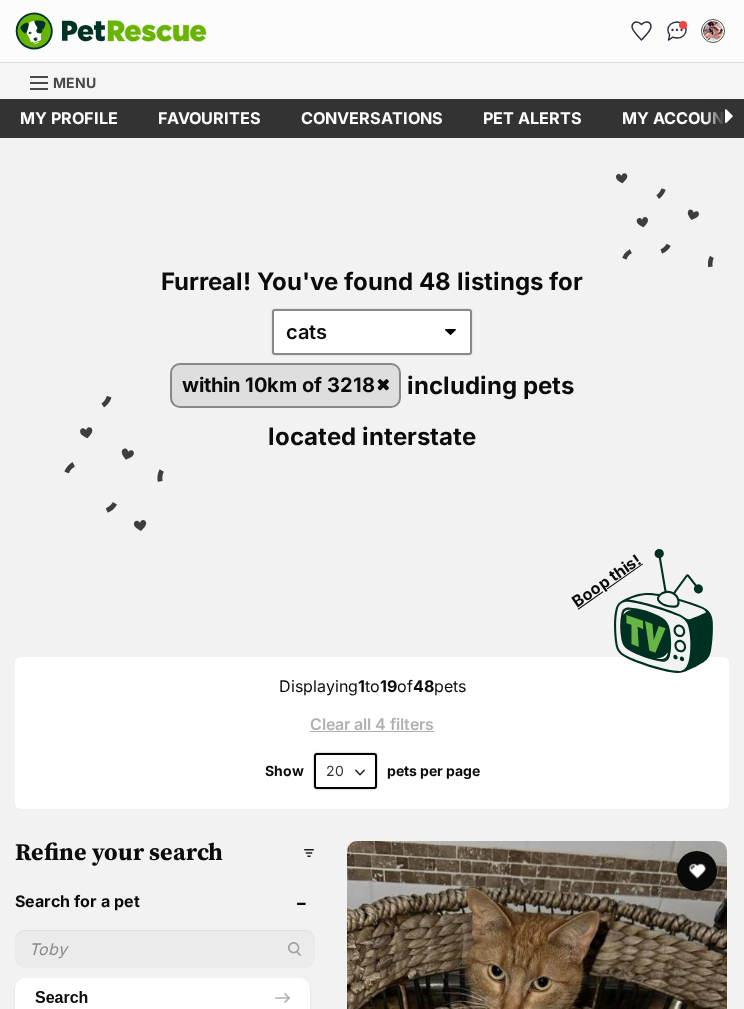 scroll, scrollTop: 0, scrollLeft: 0, axis: both 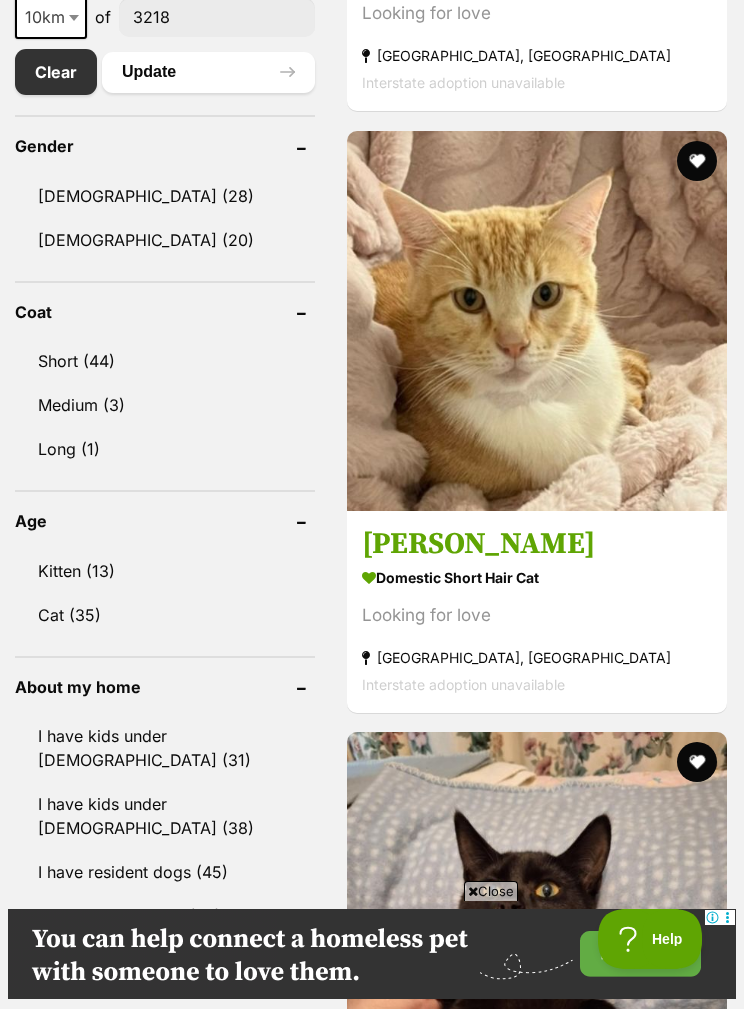 click on "Kitten (13)" at bounding box center (165, 571) 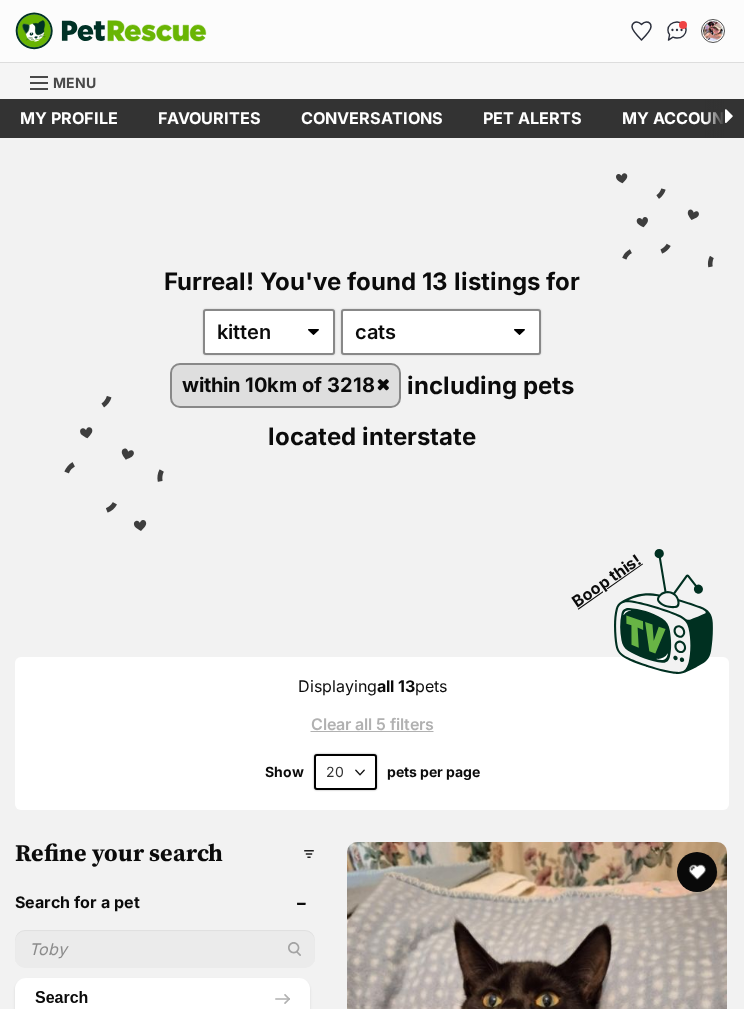 scroll, scrollTop: 0, scrollLeft: 0, axis: both 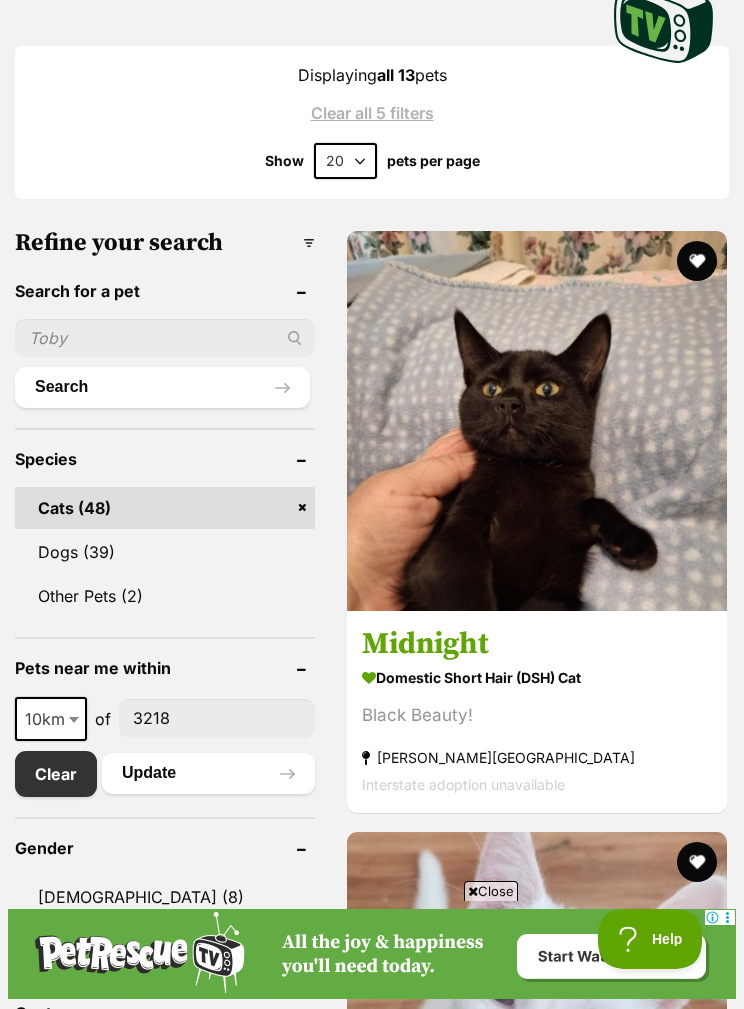 click at bounding box center (537, 421) 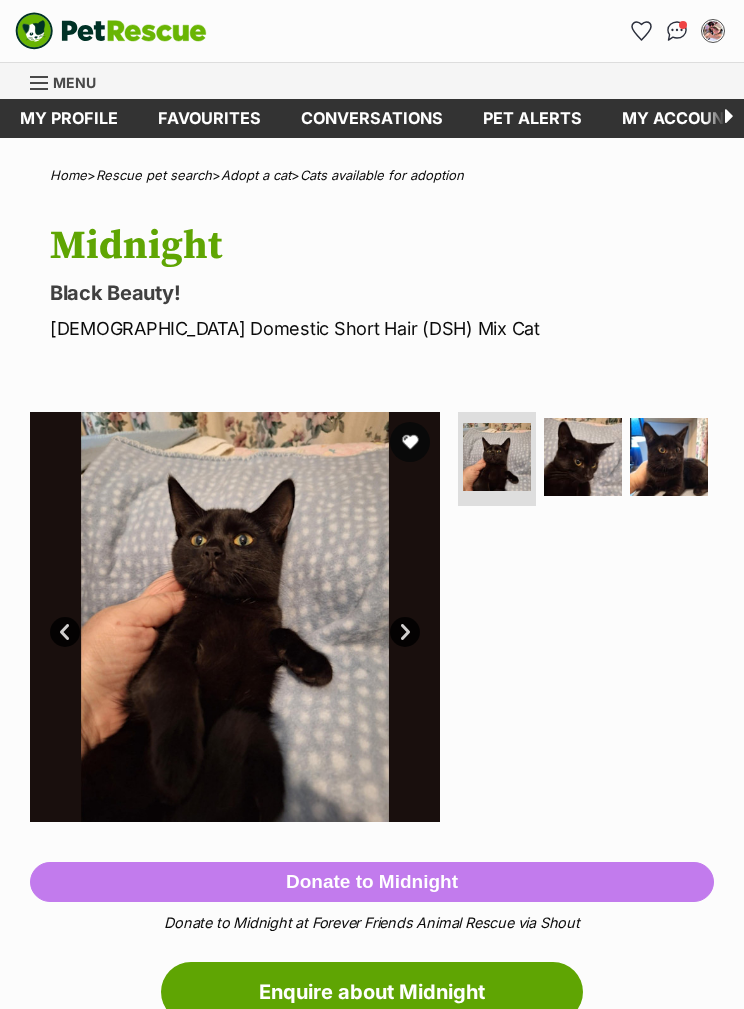 scroll, scrollTop: 0, scrollLeft: 0, axis: both 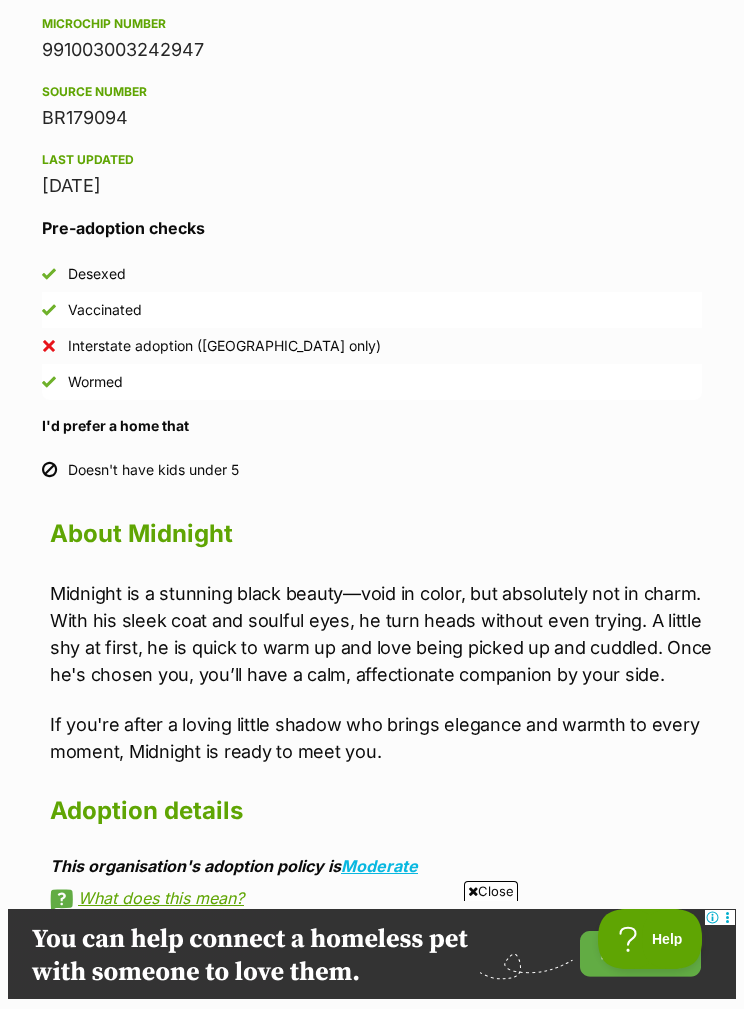 click on "Donate to Midnight
Donate to Midnight at Forever Friends Animal Rescue via Shout
Advertisement
Adoption information
I've been adopted!
This pet is no longer available
On Hold
Enquire about Midnight
Find available pets like this!
Rescue group
Forever Friends Animal Rescue
PetRescue ID
1124799
Location
[GEOGRAPHIC_DATA][PERSON_NAME][GEOGRAPHIC_DATA]
Age
[DEMOGRAPHIC_DATA] months
Adoption fee
$300.00
100% of the adoption fee goes directly to Forever Friends Animal Rescue, the organisation providing their care.
Learn more about adoption fees .
Coat
Short
Microchip number
991003003242947
Source number
BR179094
Last updated
[DATE]
Pre-adoption checks
Desexed
Vaccinated
Interstate adoption (VIC only)
Wormed
I'd prefer a home that
Doesn't have kids under 5" at bounding box center [372, 880] 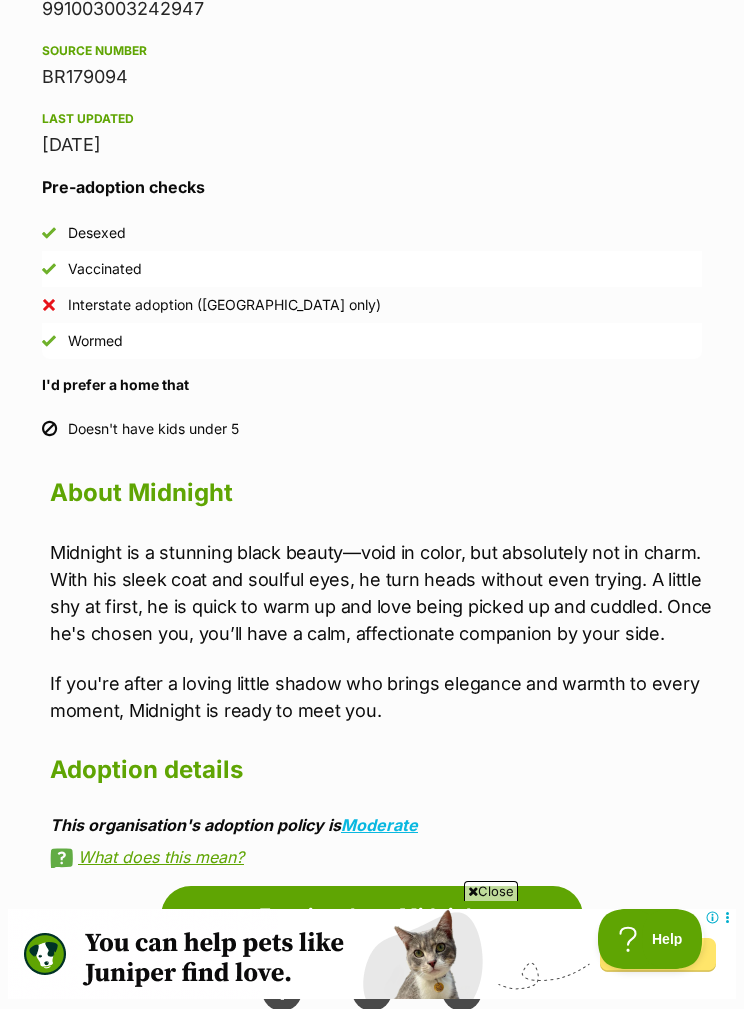 scroll, scrollTop: 0, scrollLeft: 0, axis: both 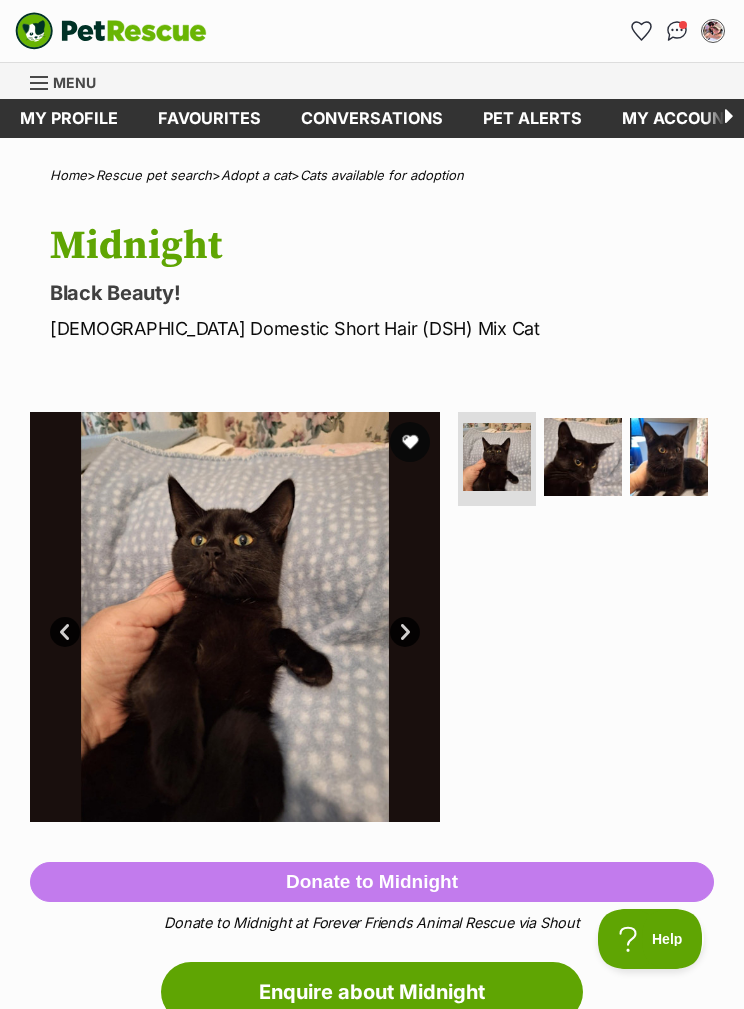 click at bounding box center (583, 457) 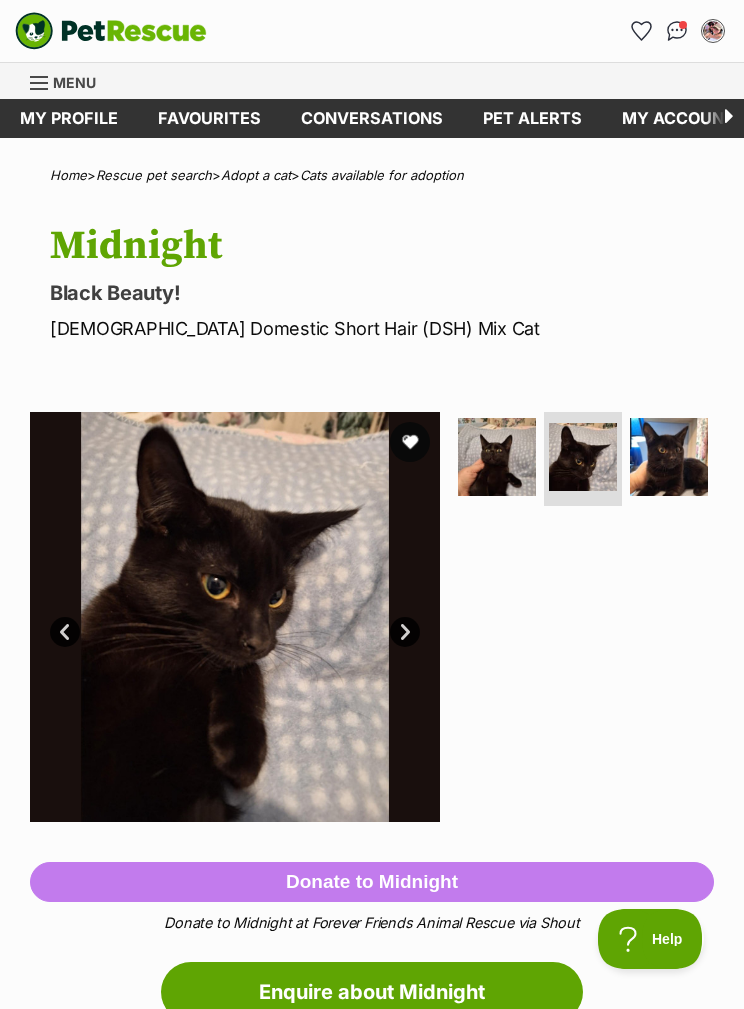 click at bounding box center (669, 457) 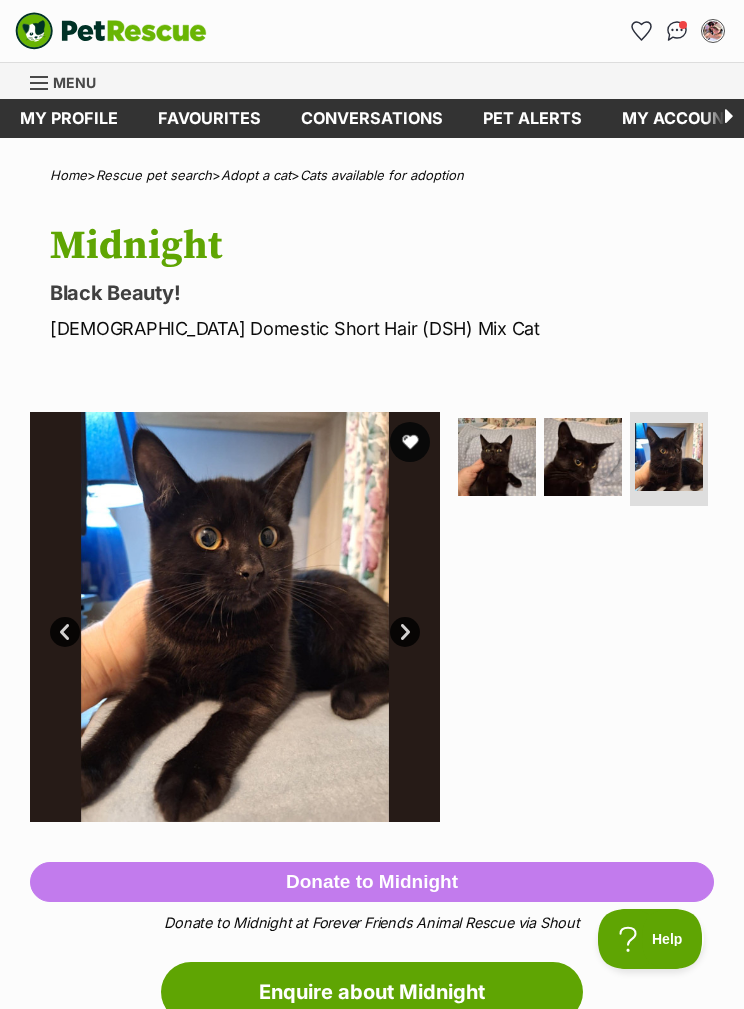 click on "Adopt a cat" at bounding box center [256, 175] 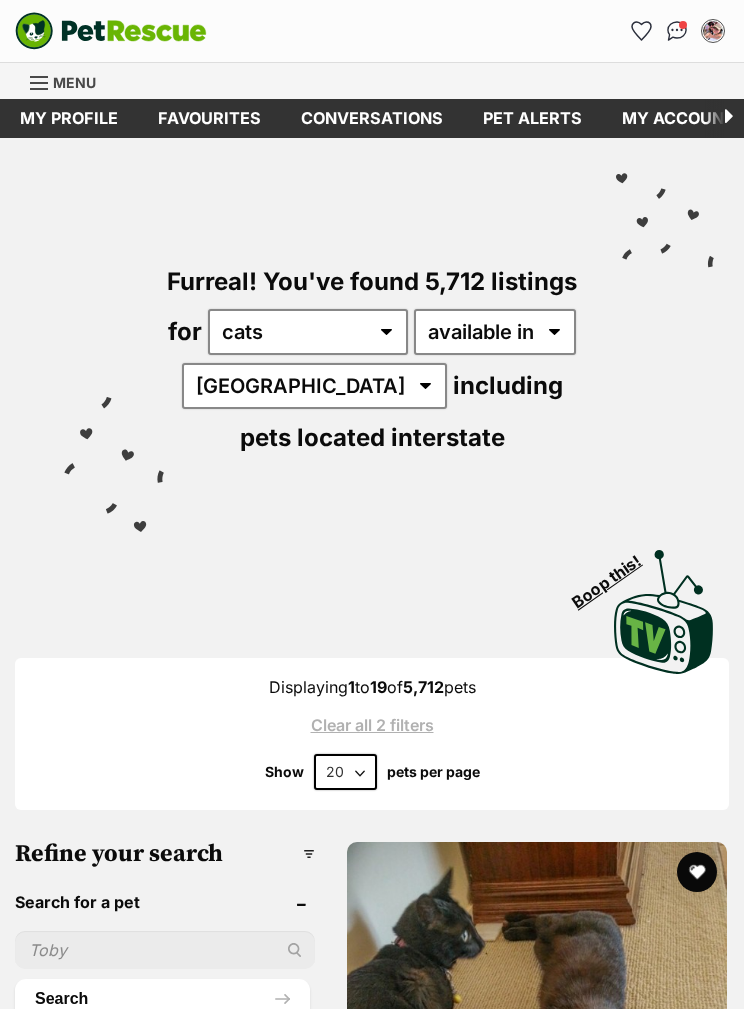scroll, scrollTop: 0, scrollLeft: 0, axis: both 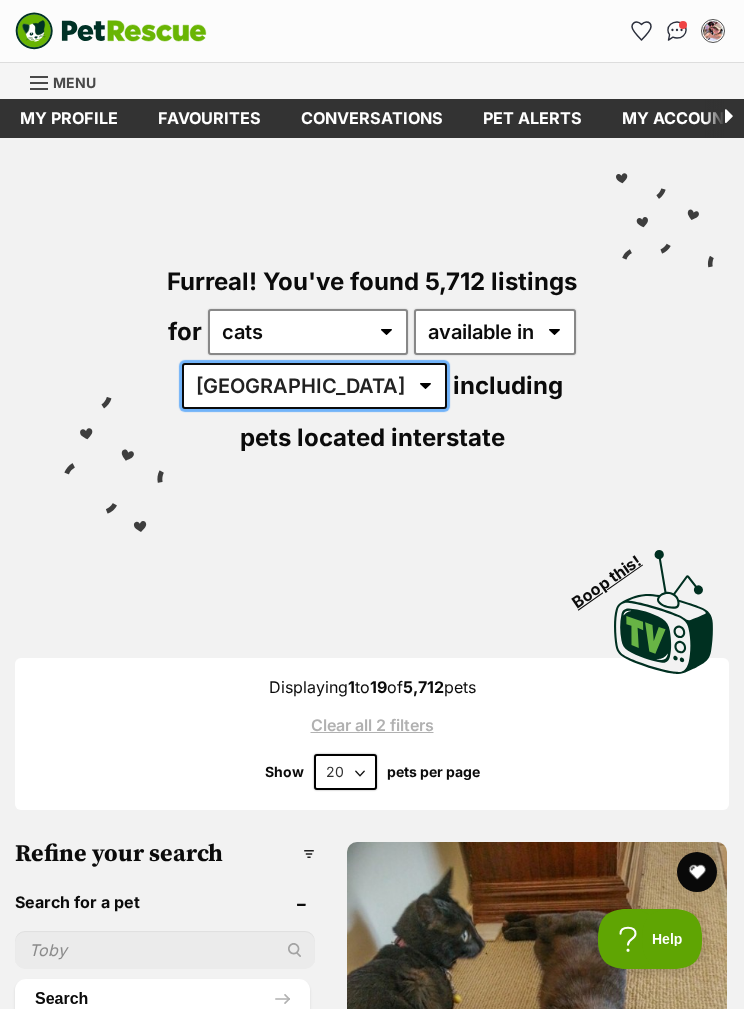 click on "Australia
ACT
NSW
NT
QLD
SA
TAS
VIC
WA" at bounding box center [314, 386] 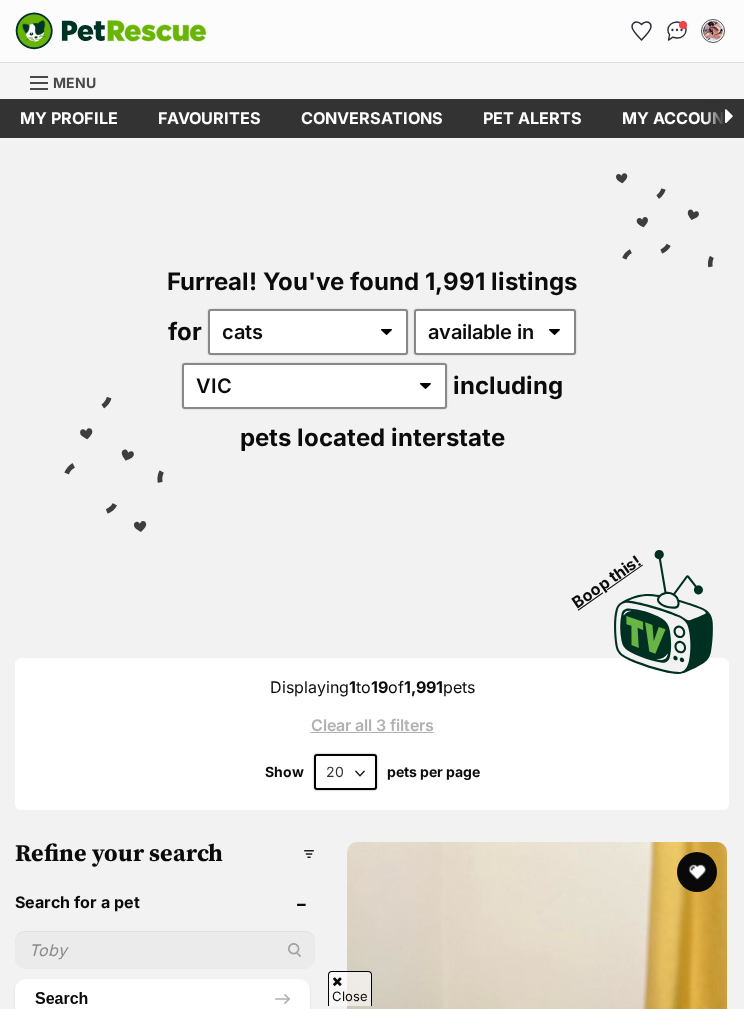 scroll, scrollTop: 839, scrollLeft: 0, axis: vertical 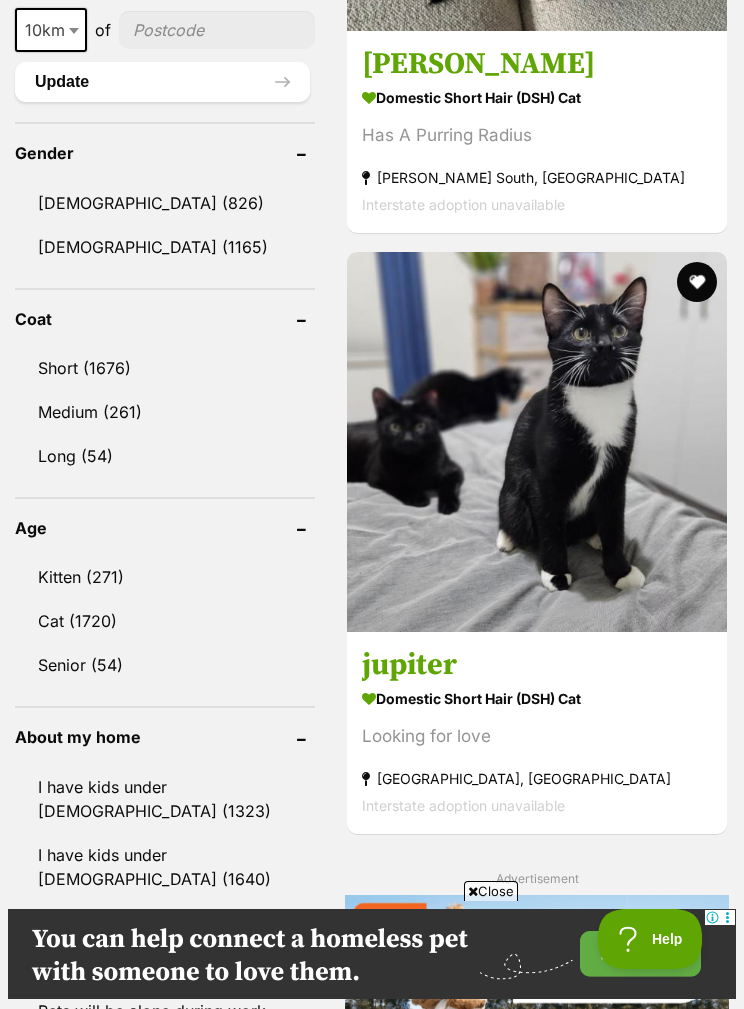 click on "Kitten (271)" at bounding box center [165, 577] 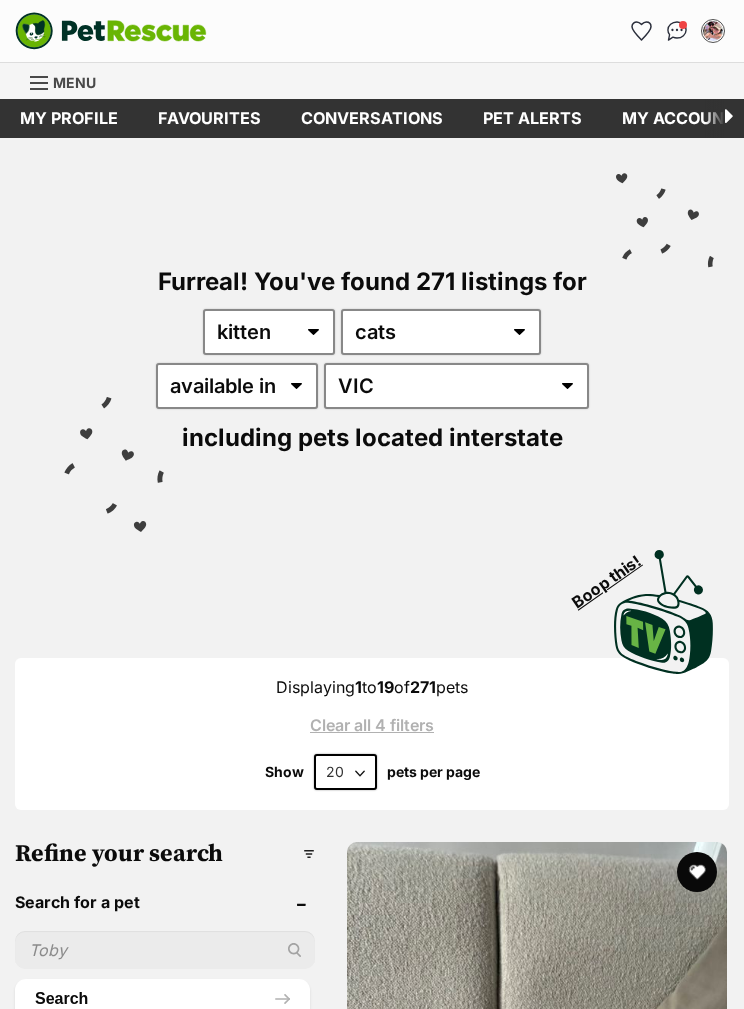 scroll, scrollTop: 0, scrollLeft: 0, axis: both 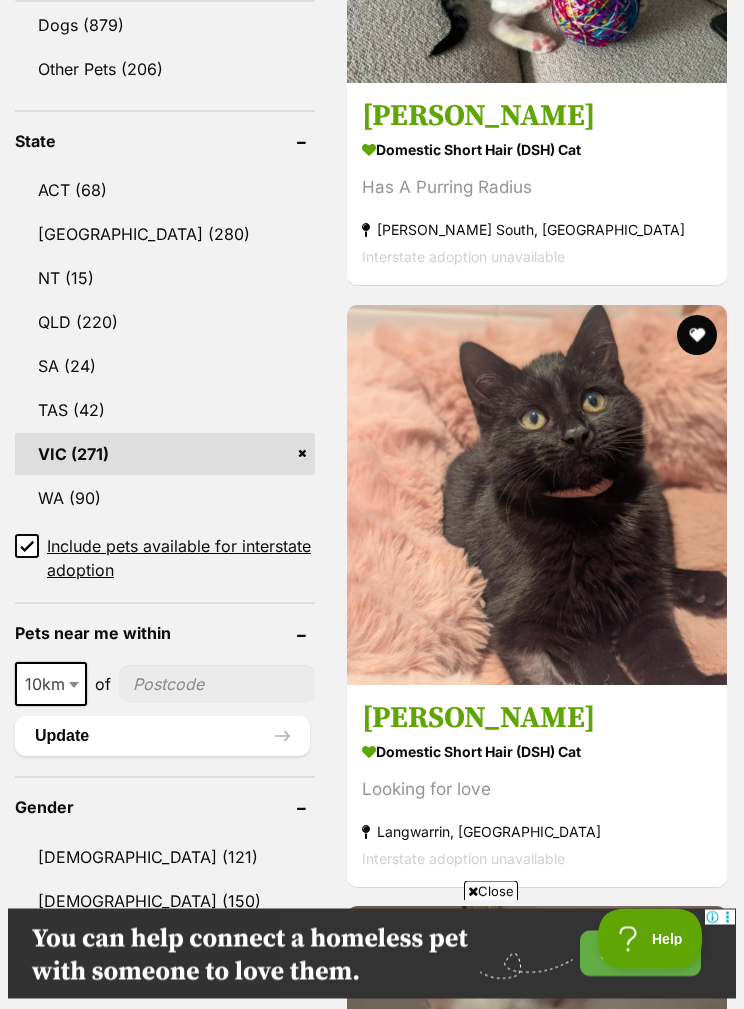 click at bounding box center (76, 685) 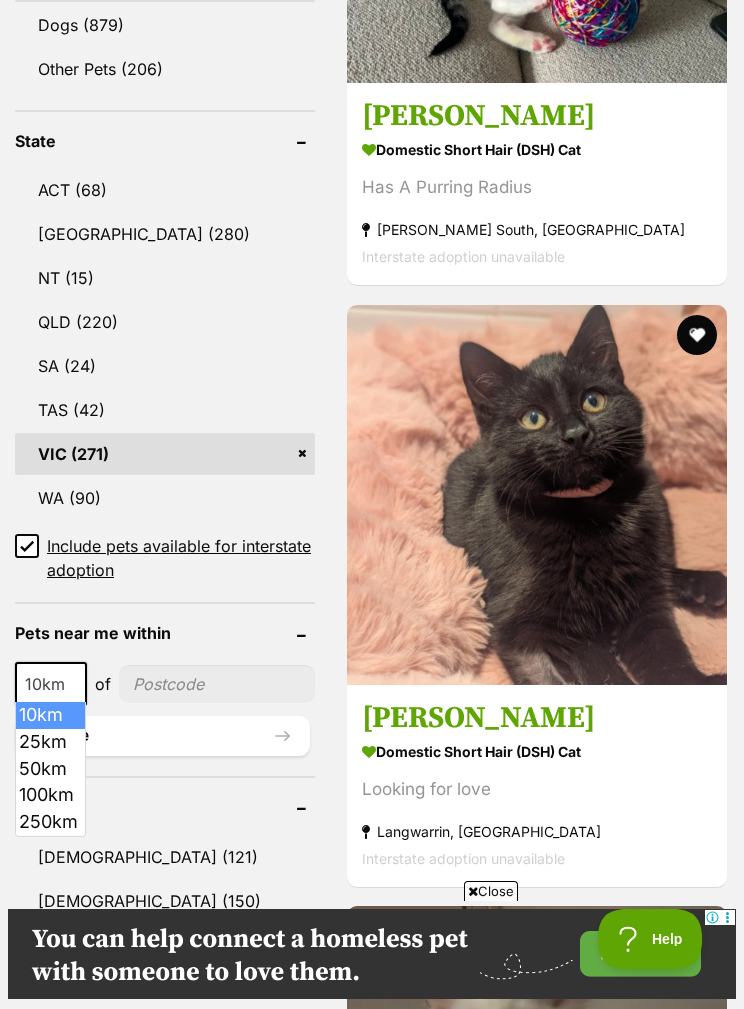 select on "25" 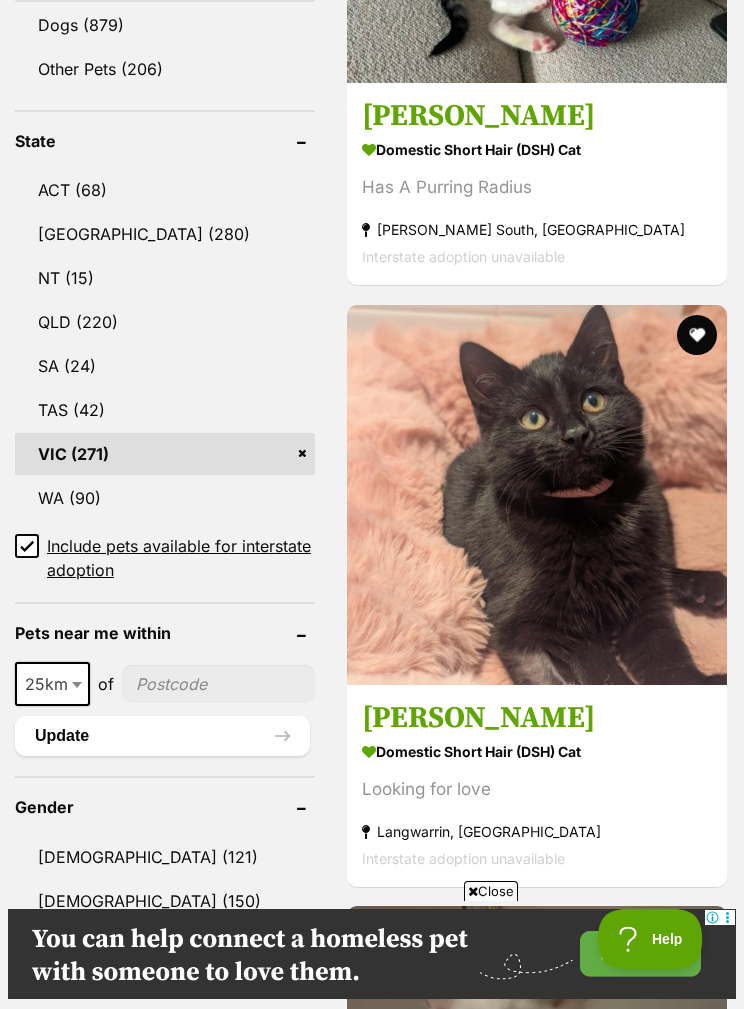 click at bounding box center [218, 684] 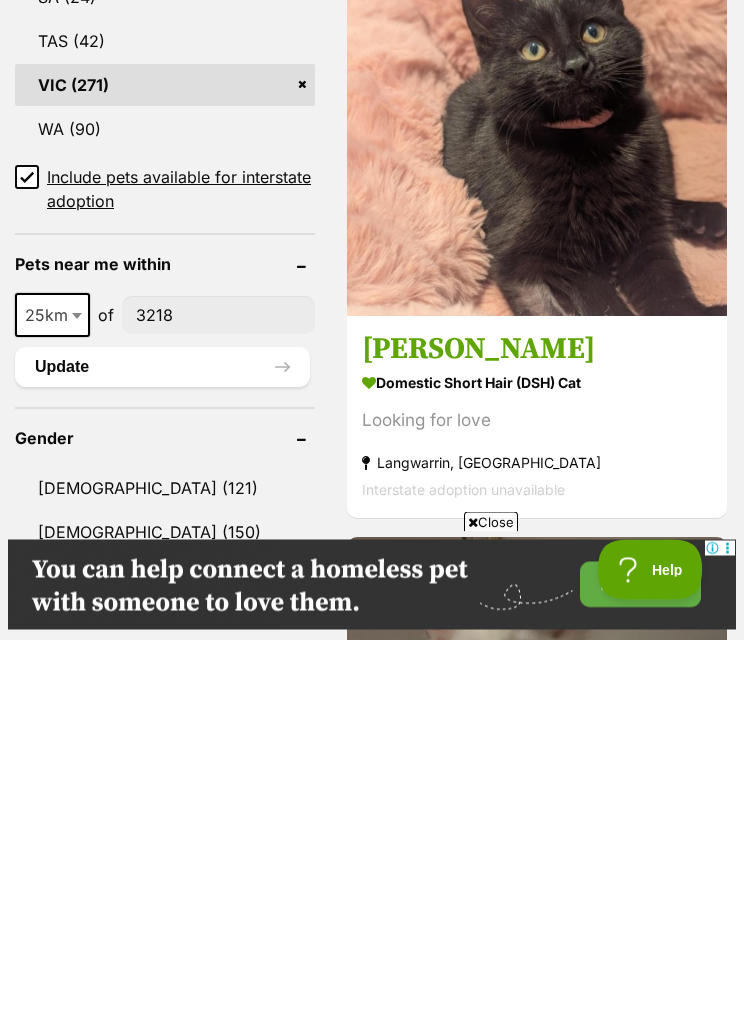 type on "3218" 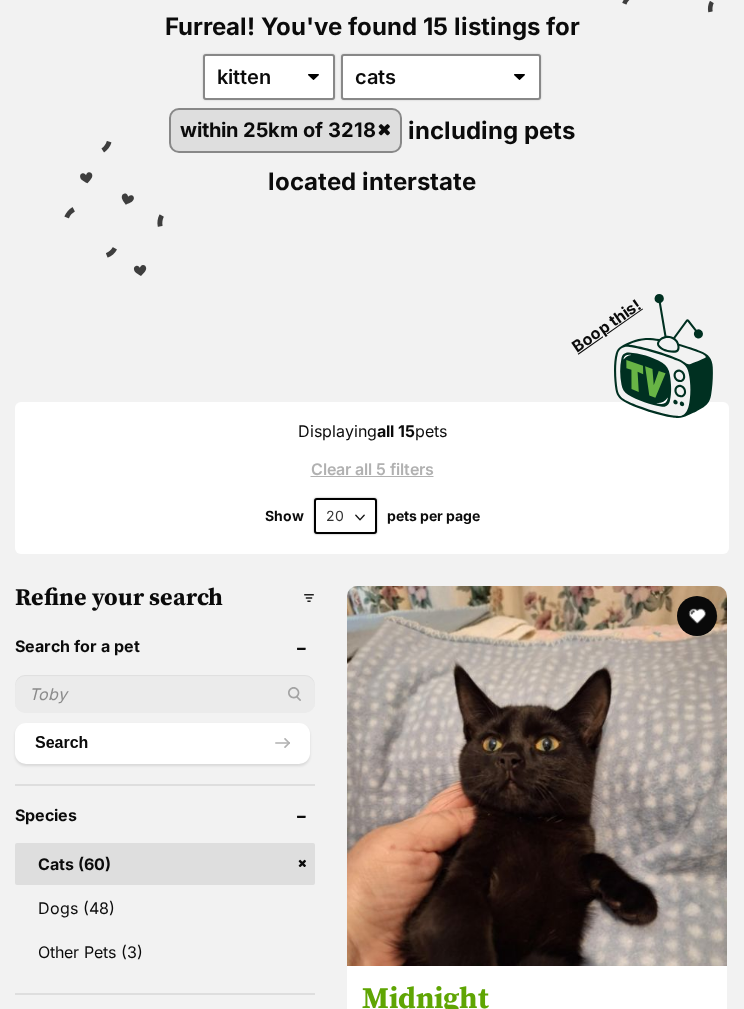 scroll, scrollTop: 0, scrollLeft: 0, axis: both 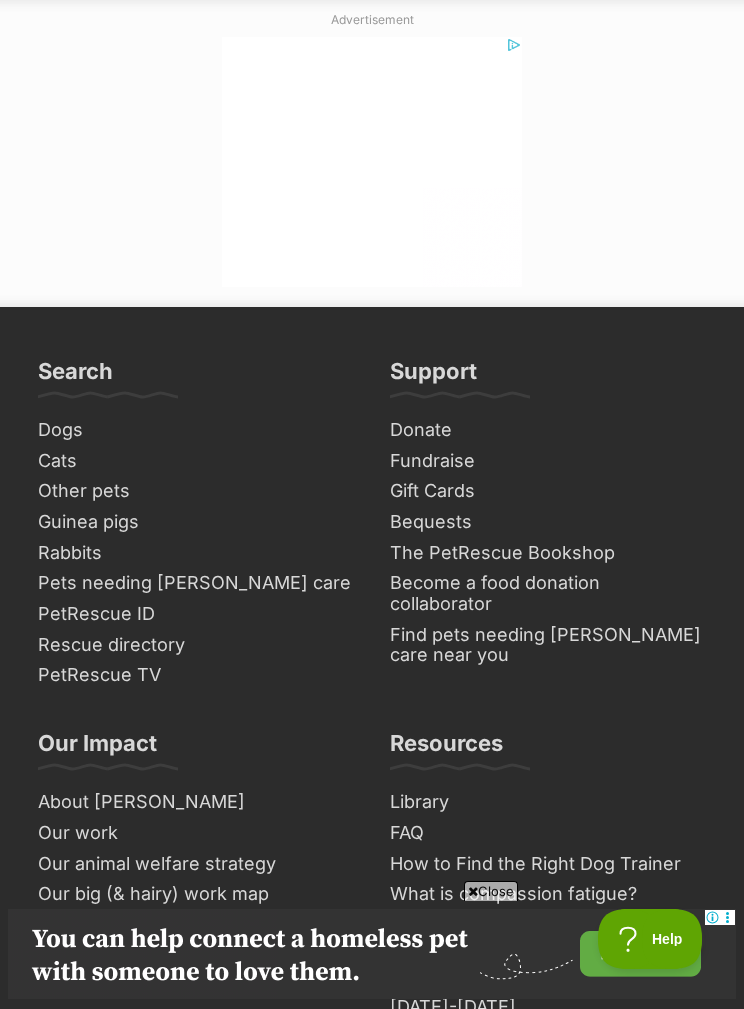 click at bounding box center [537, -444] 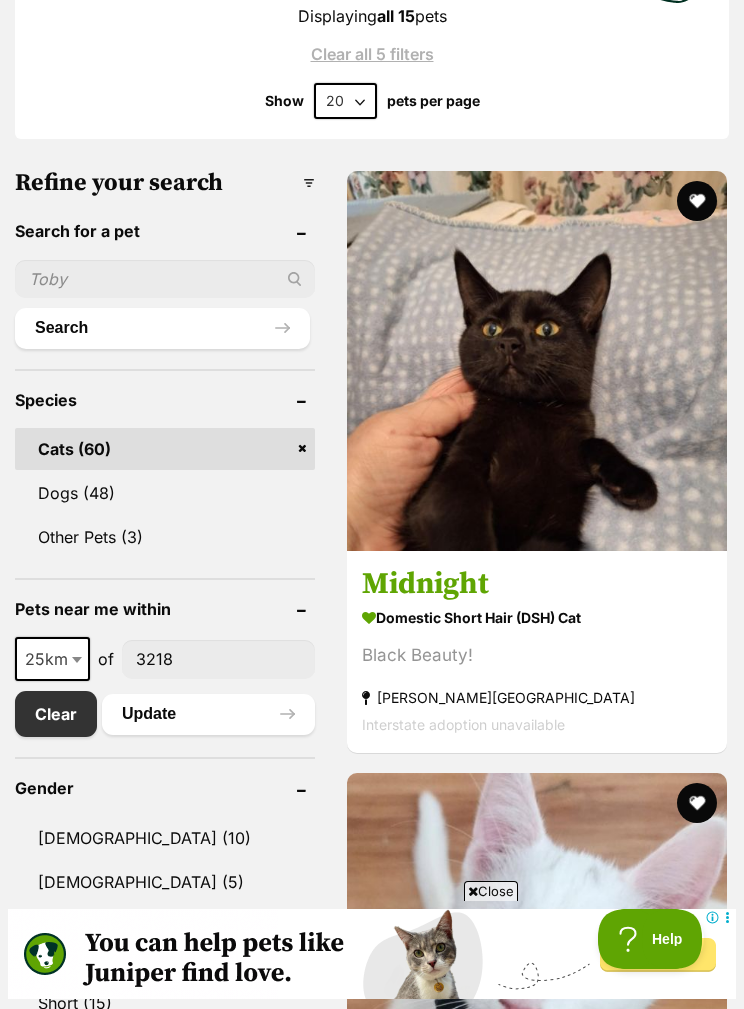 scroll, scrollTop: 665, scrollLeft: 0, axis: vertical 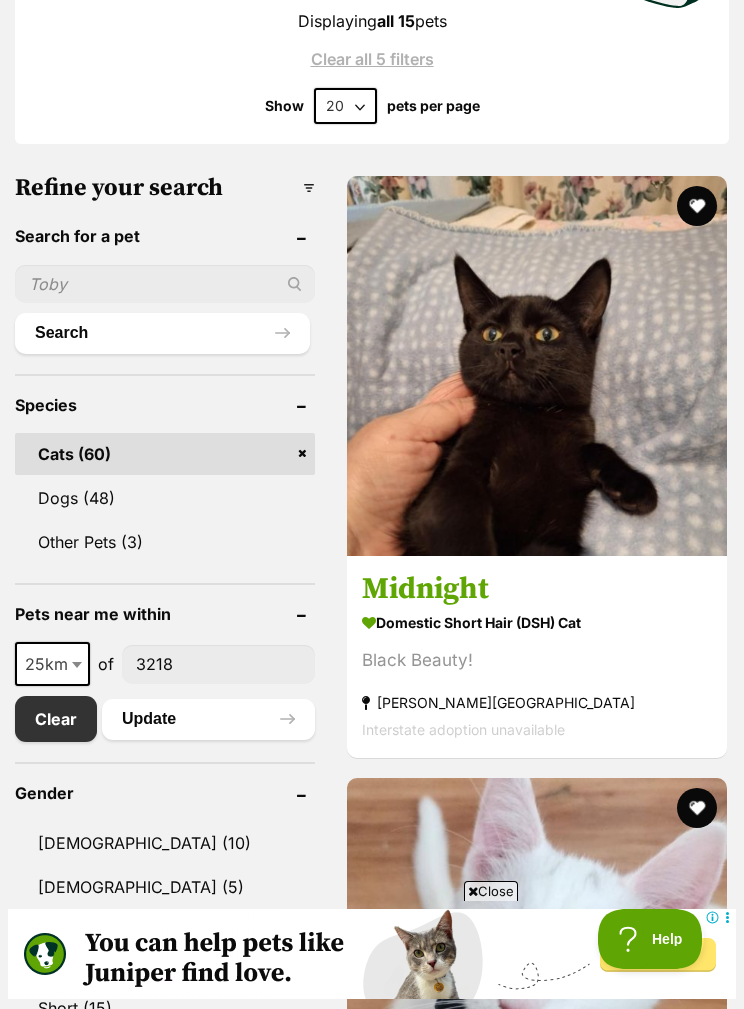 click at bounding box center [537, 366] 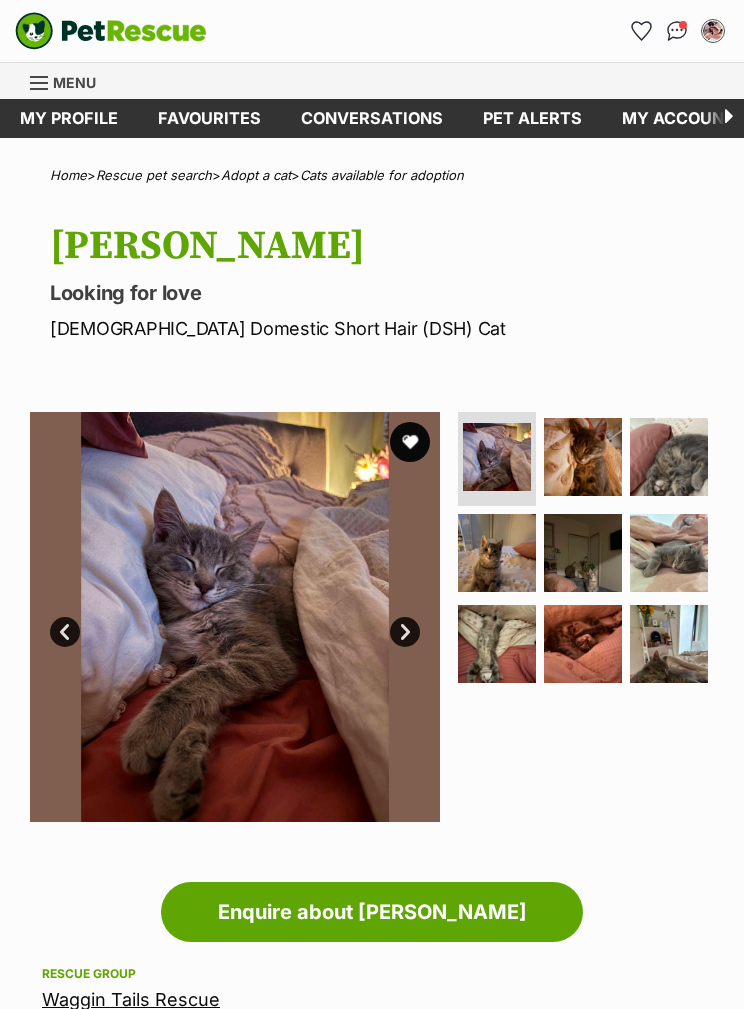 scroll, scrollTop: 0, scrollLeft: 0, axis: both 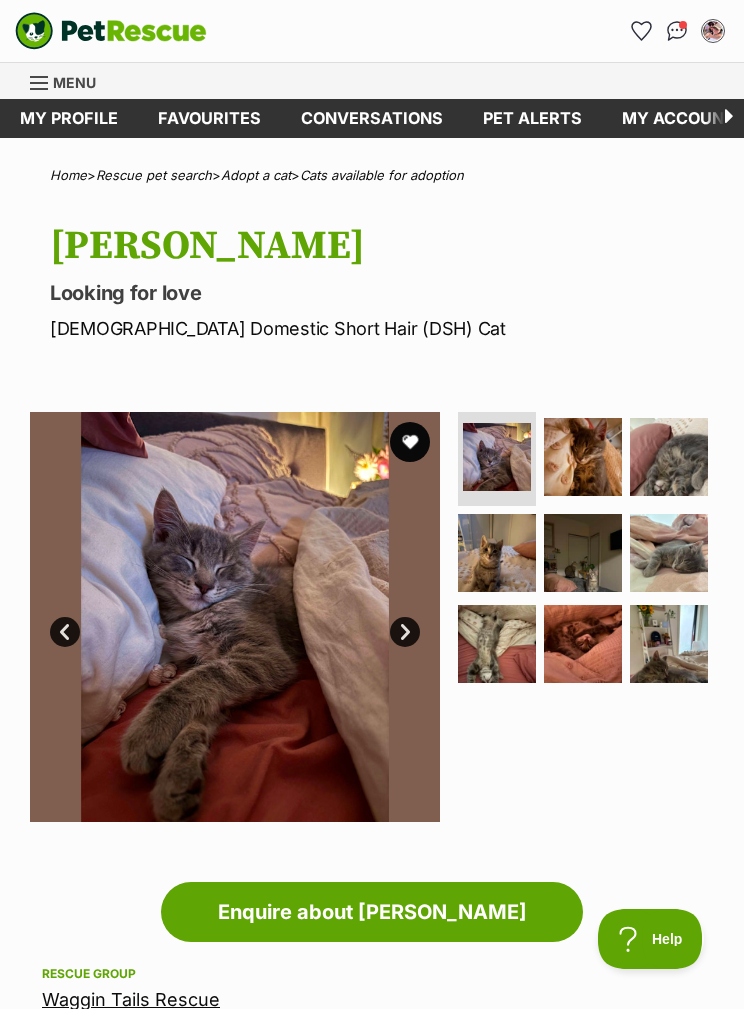 click at bounding box center [497, 553] 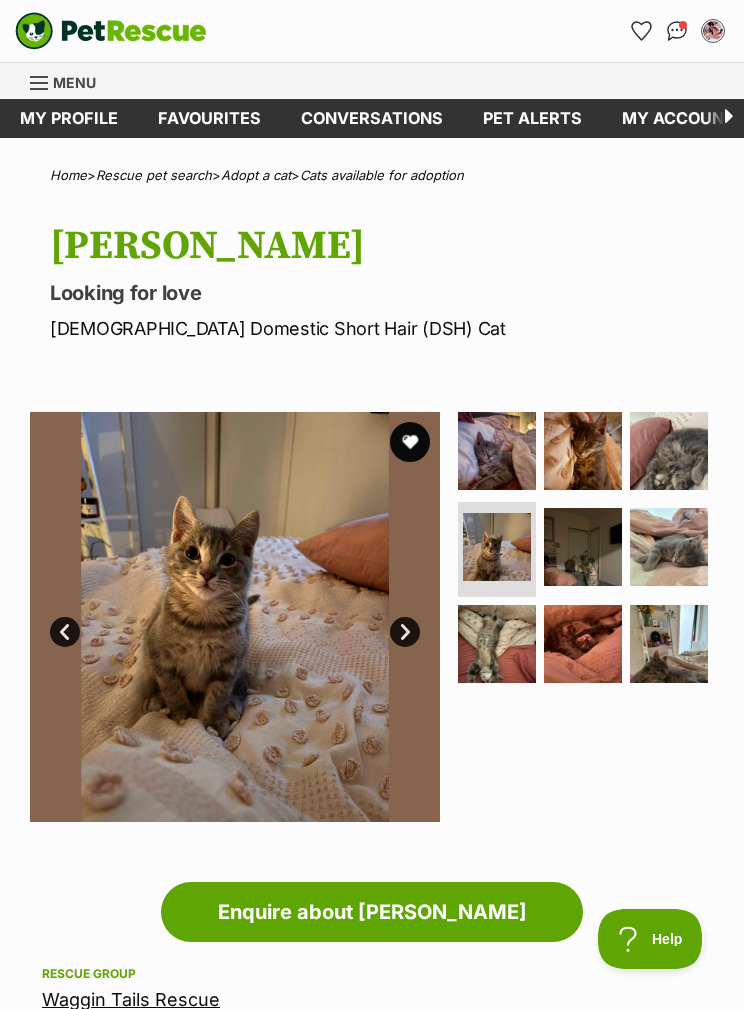 scroll, scrollTop: 0, scrollLeft: 0, axis: both 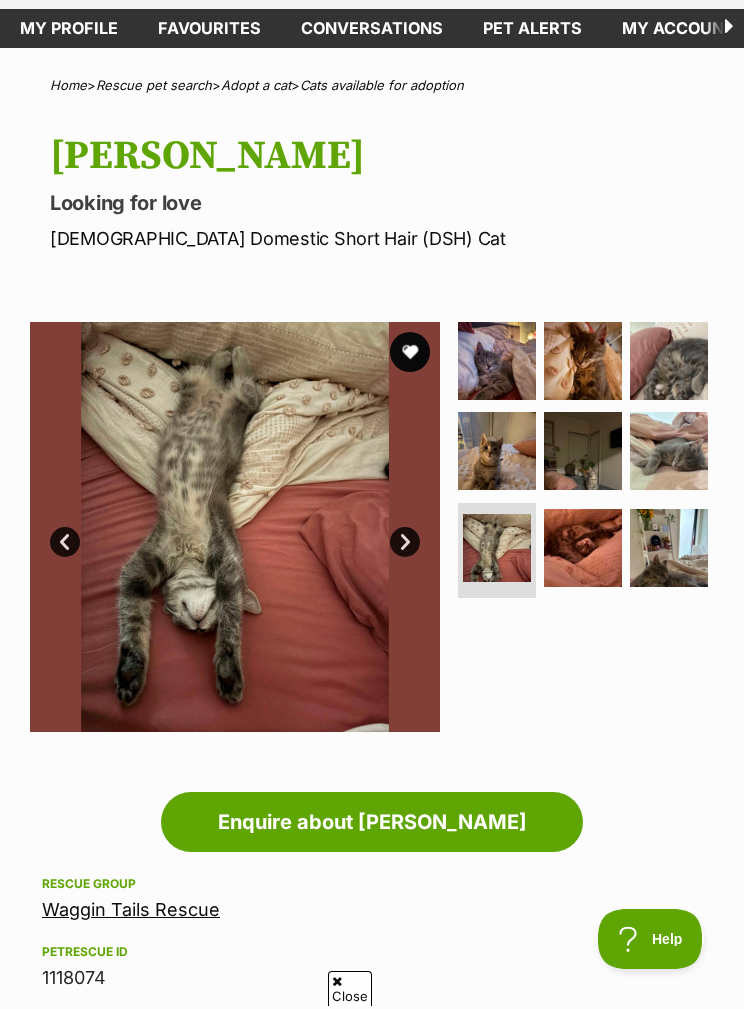 click at bounding box center [497, 361] 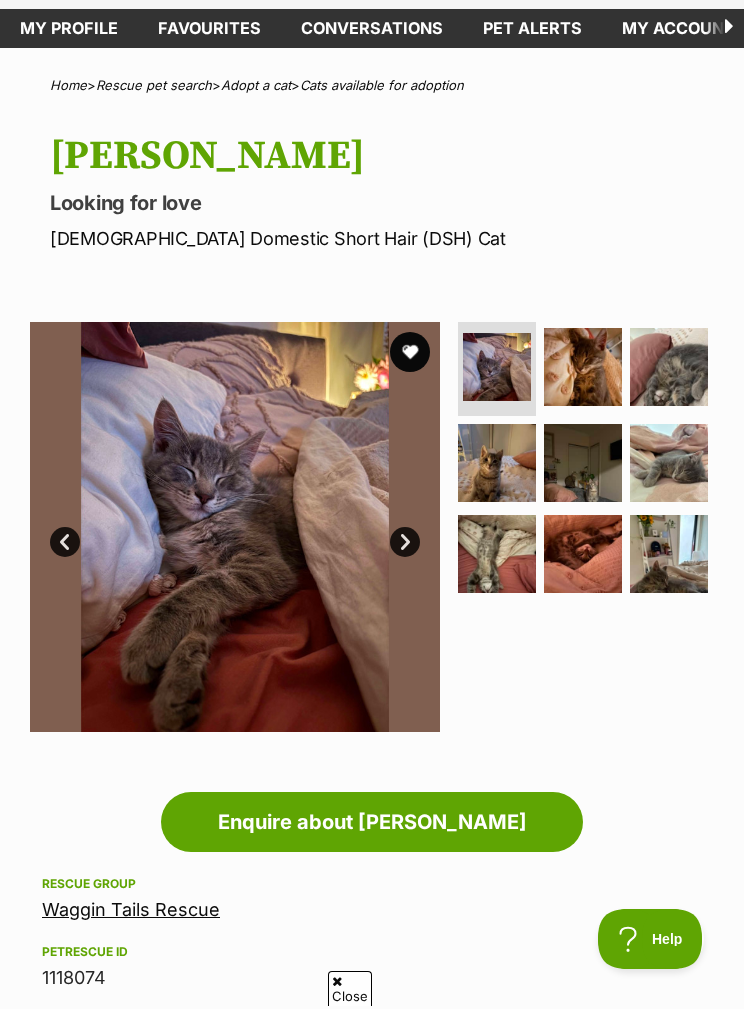 click at bounding box center [669, 367] 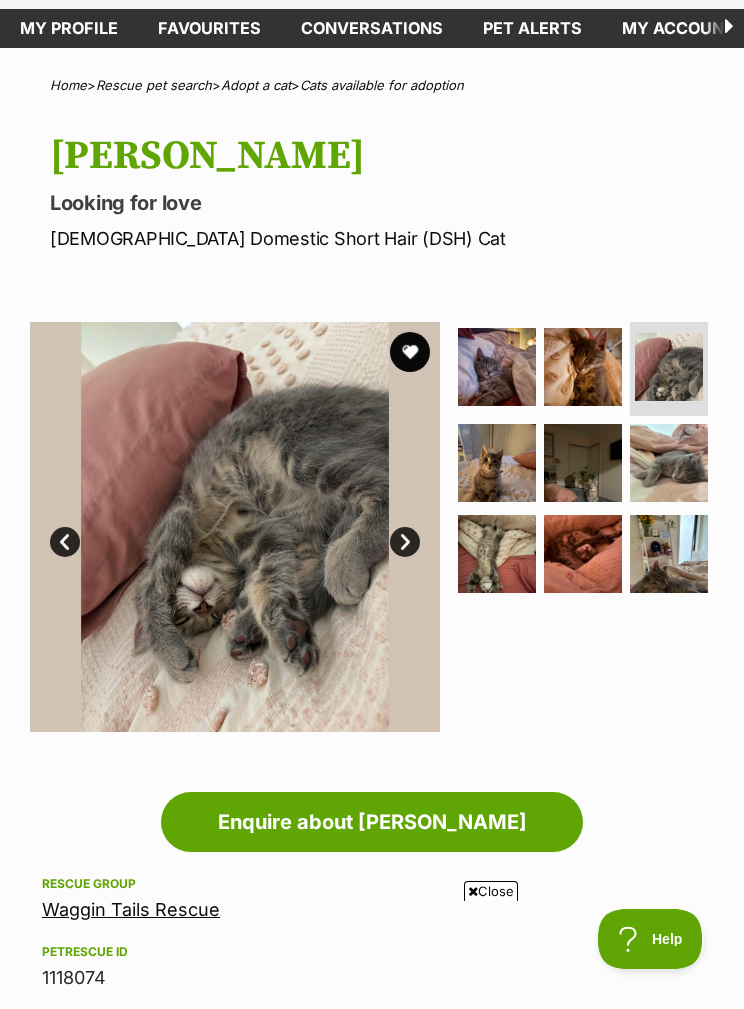 scroll, scrollTop: 0, scrollLeft: 0, axis: both 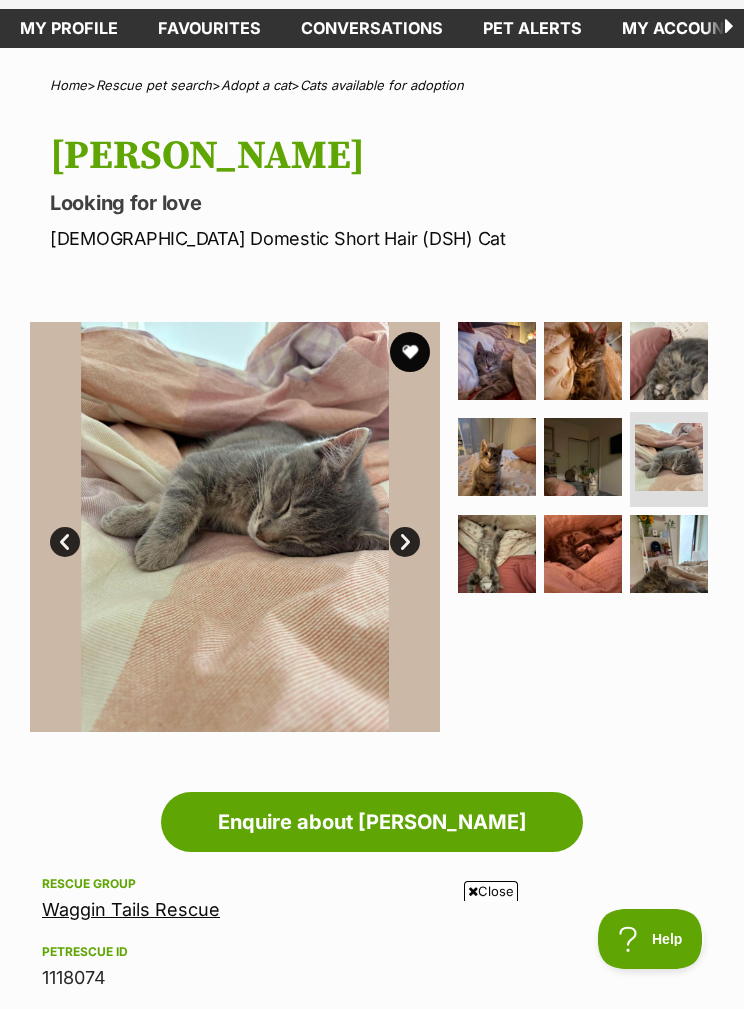 click at bounding box center (583, 457) 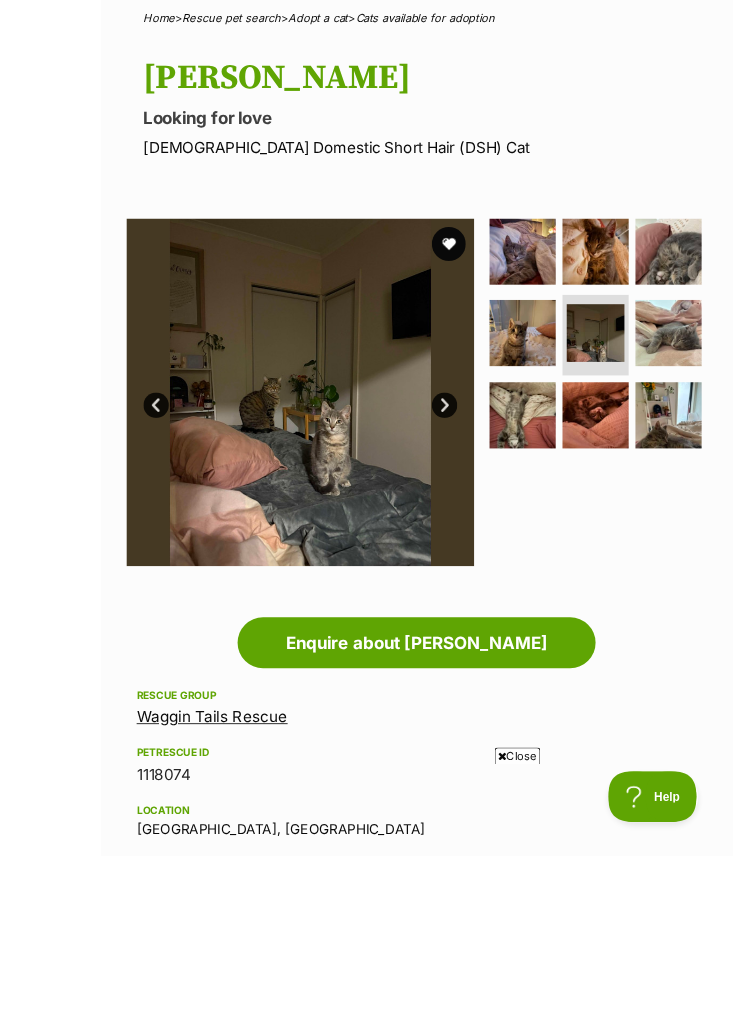 scroll, scrollTop: 221, scrollLeft: 0, axis: vertical 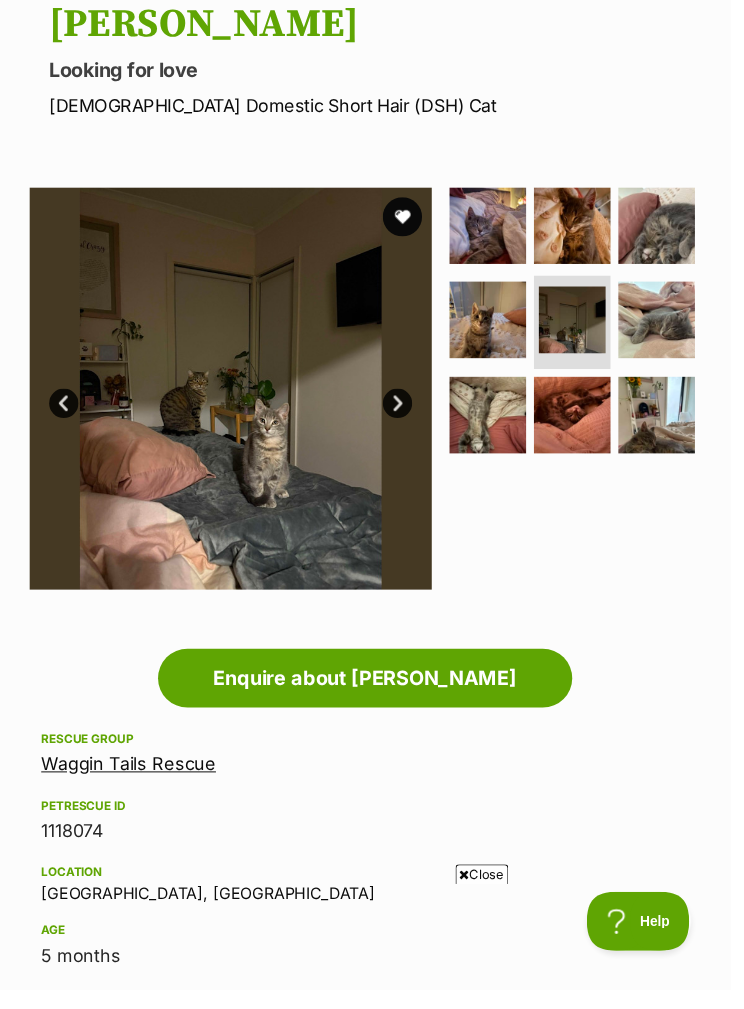 click at bounding box center [583, 423] 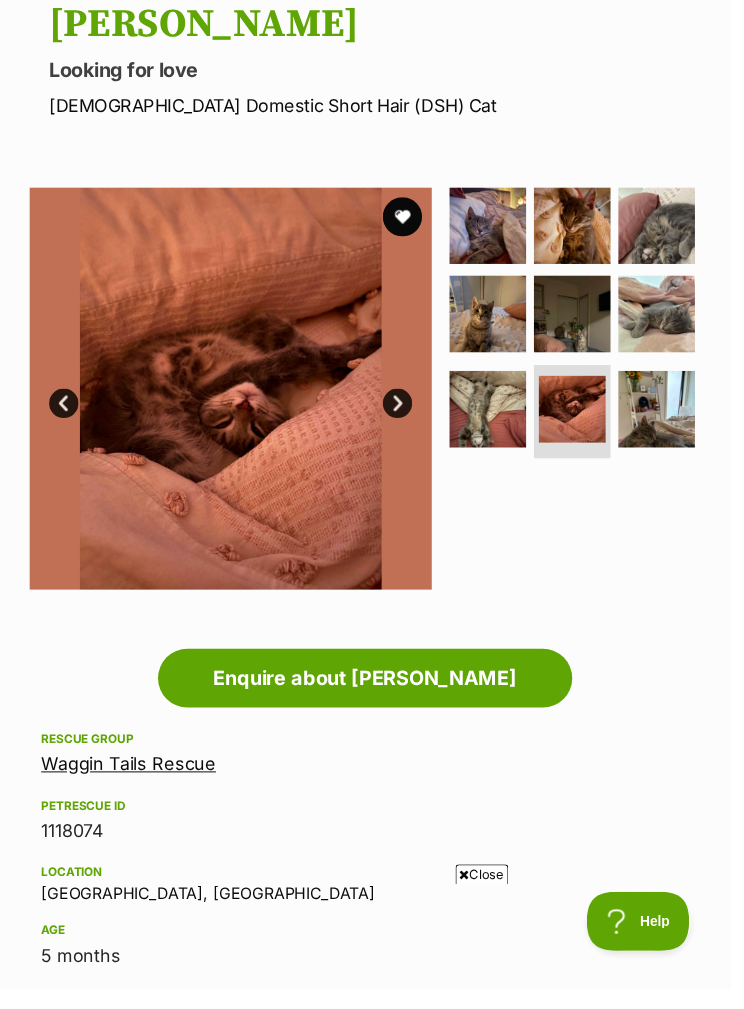 click at bounding box center [669, 417] 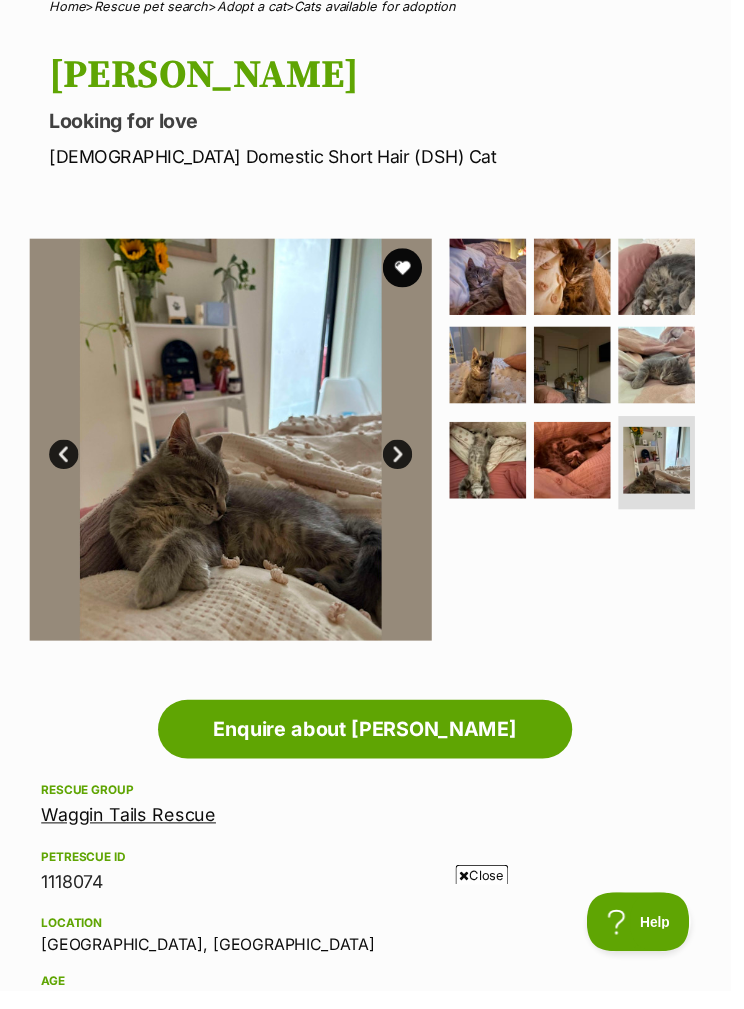 scroll, scrollTop: 0, scrollLeft: 0, axis: both 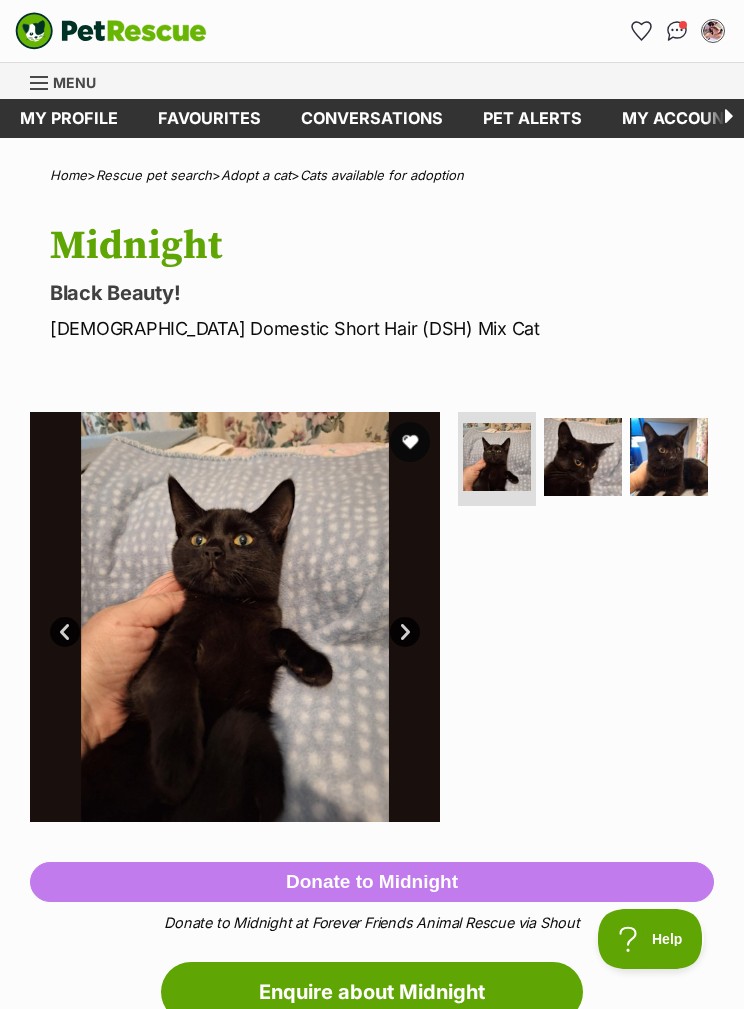 click at bounding box center (583, 457) 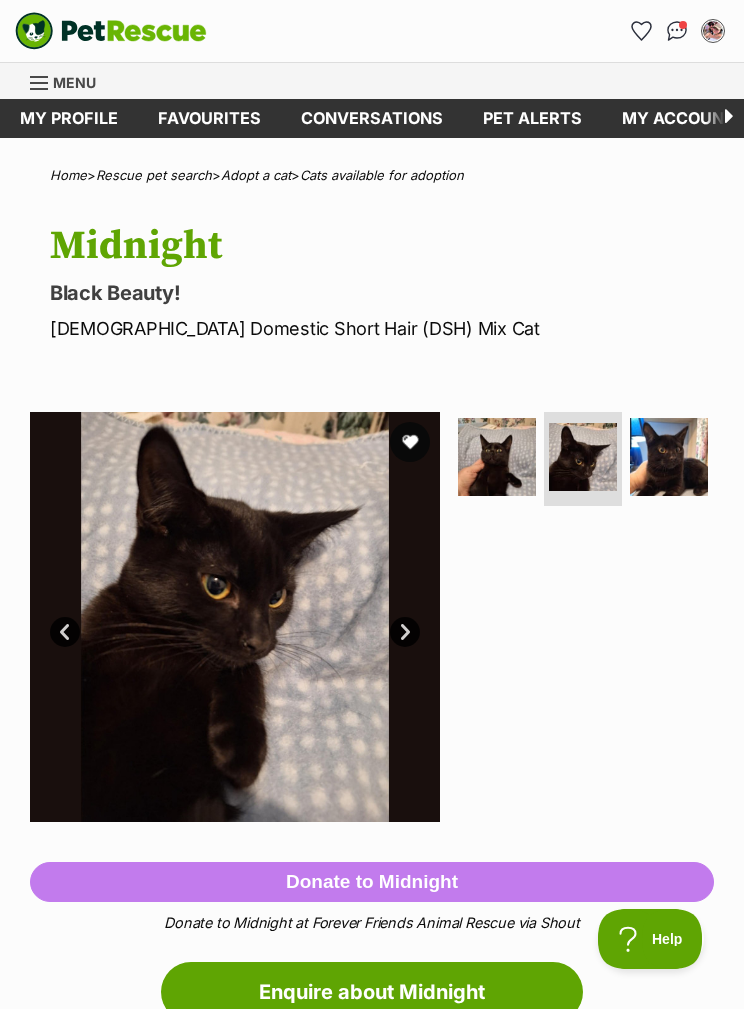 click at bounding box center [669, 457] 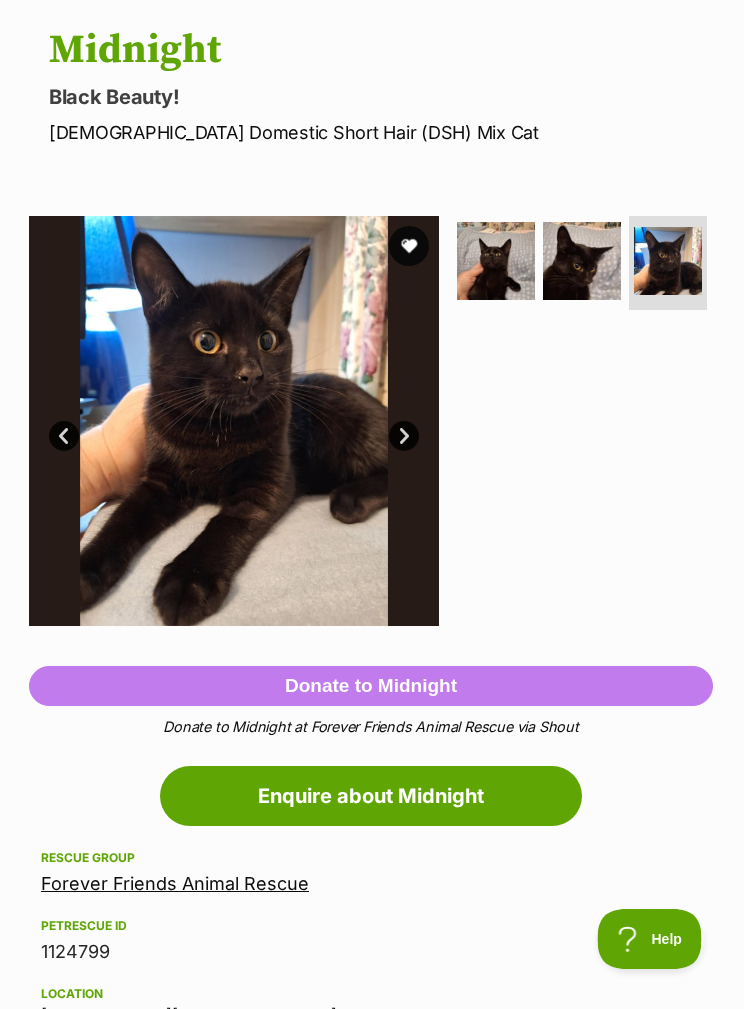 scroll, scrollTop: 0, scrollLeft: 0, axis: both 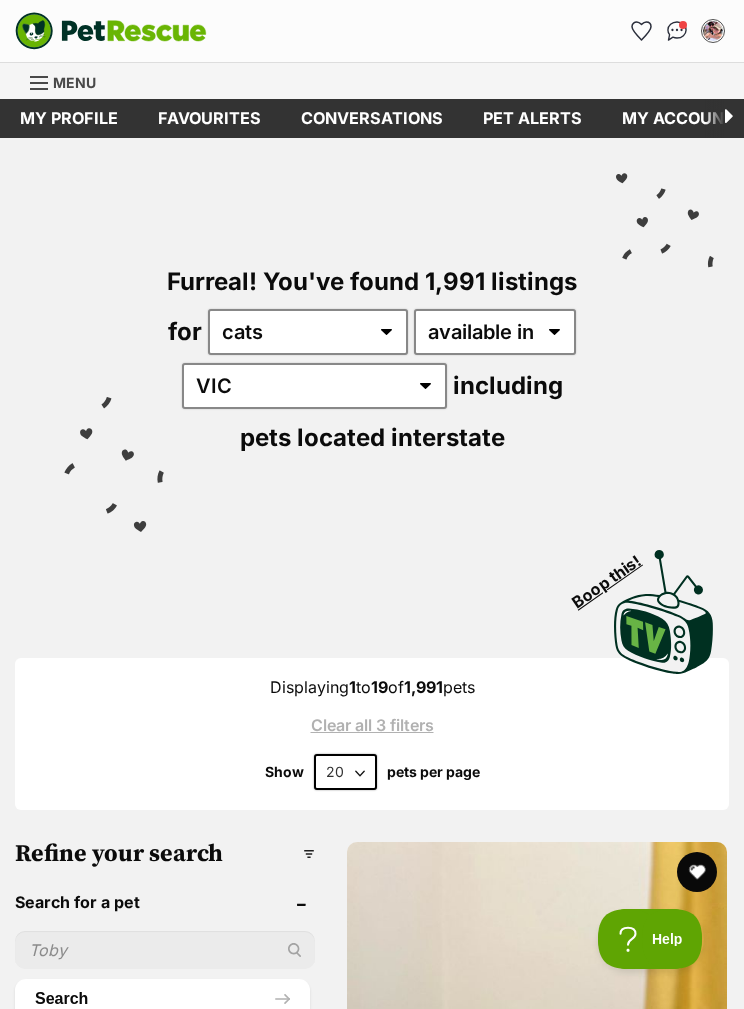 click at bounding box center (677, 31) 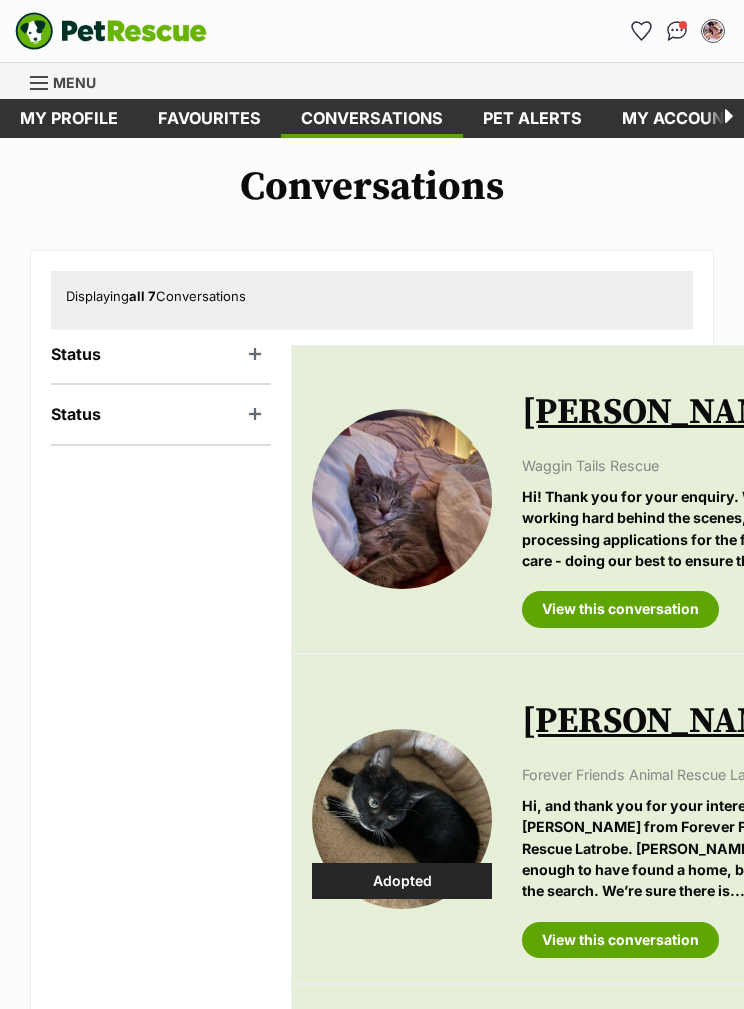 scroll, scrollTop: 0, scrollLeft: 0, axis: both 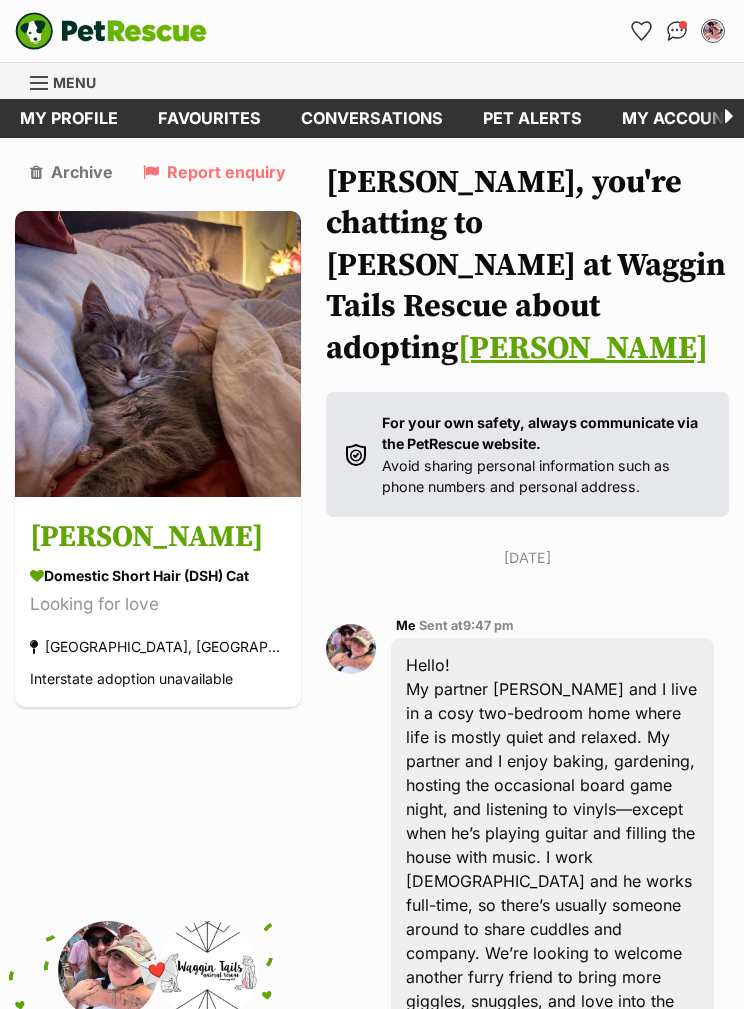 click on "[PERSON_NAME]" at bounding box center [158, 537] 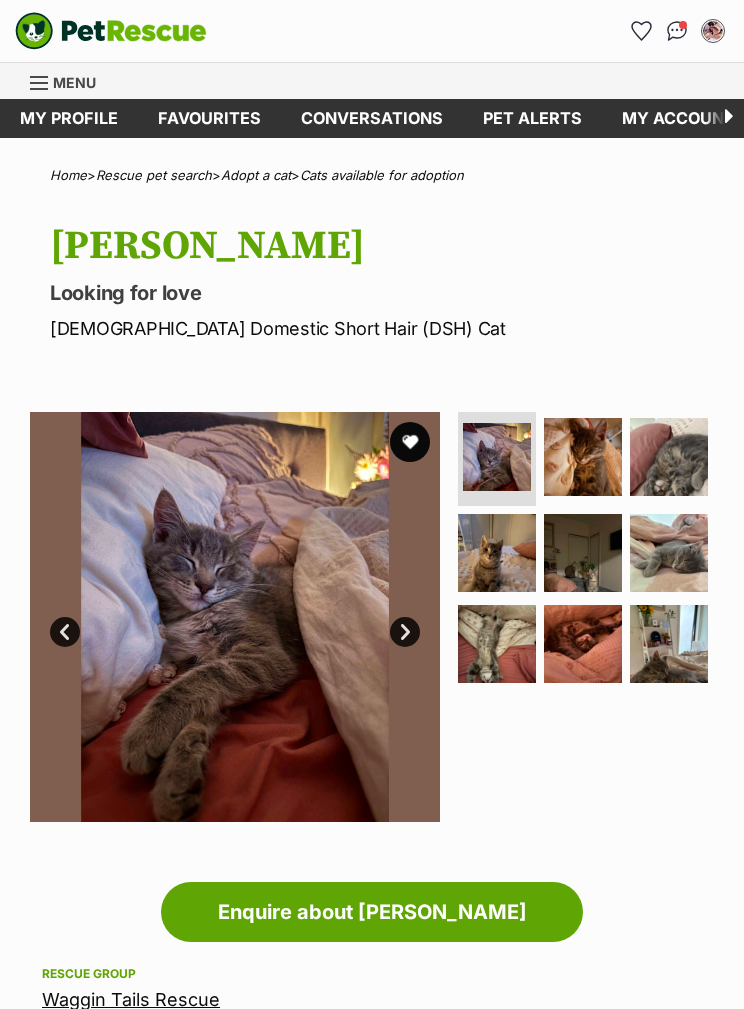 scroll, scrollTop: 0, scrollLeft: 0, axis: both 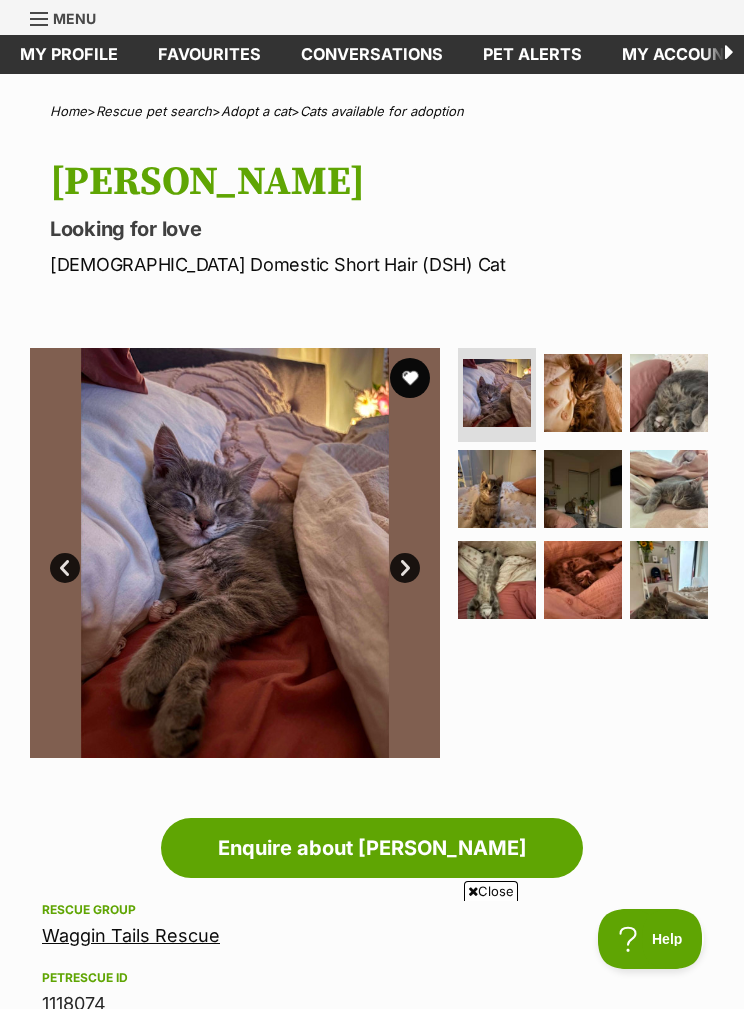 click at bounding box center [497, 580] 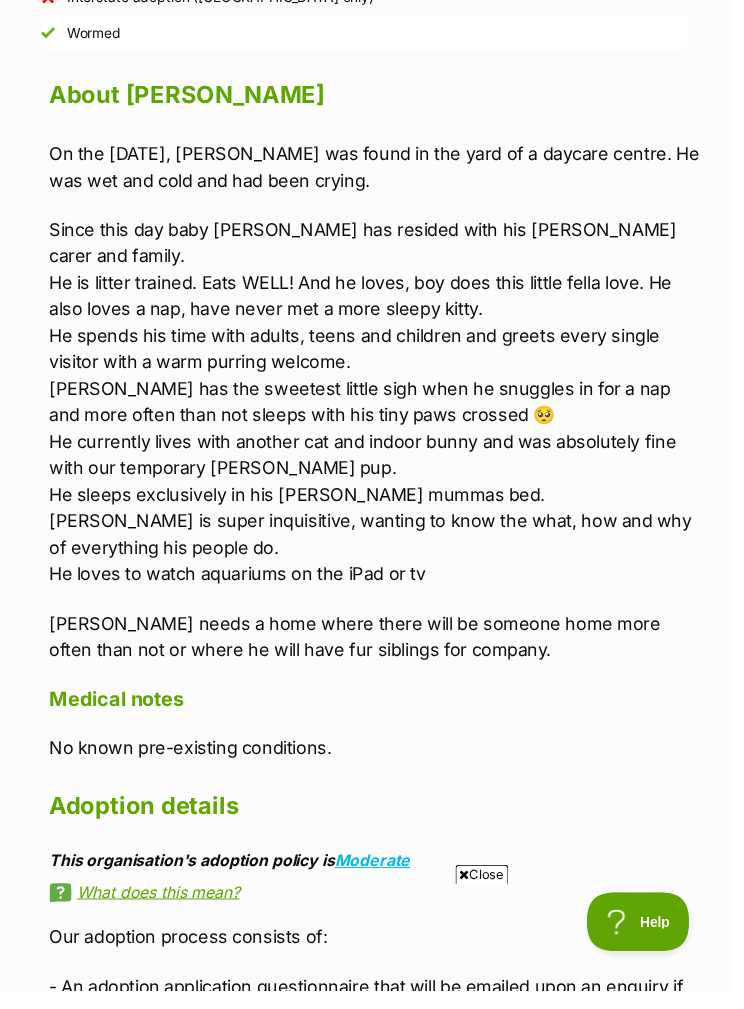 scroll, scrollTop: 0, scrollLeft: 0, axis: both 